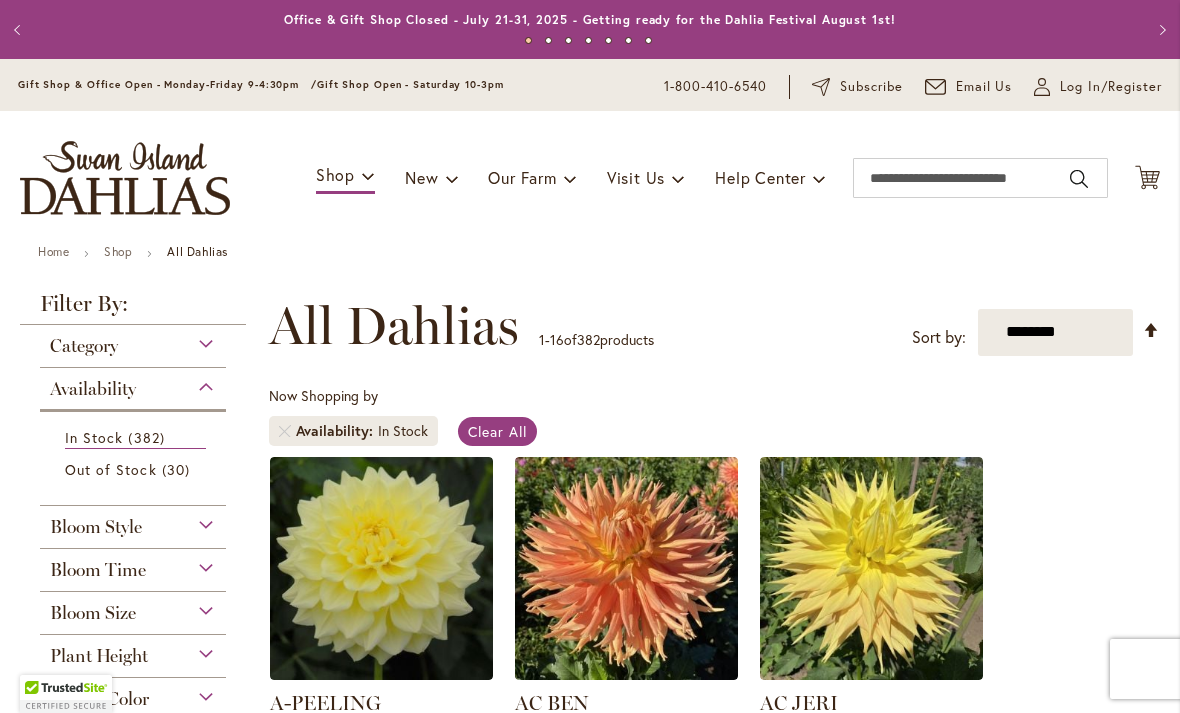 scroll, scrollTop: 0, scrollLeft: 0, axis: both 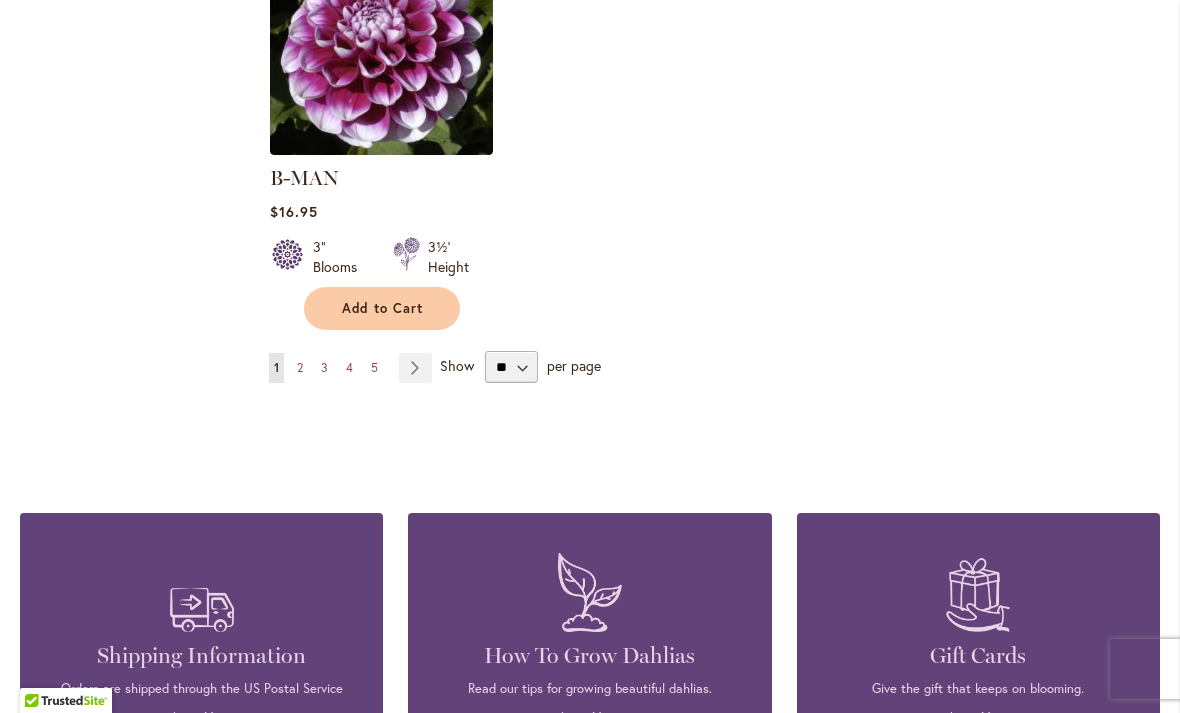click on "Page
Next" at bounding box center [415, 368] 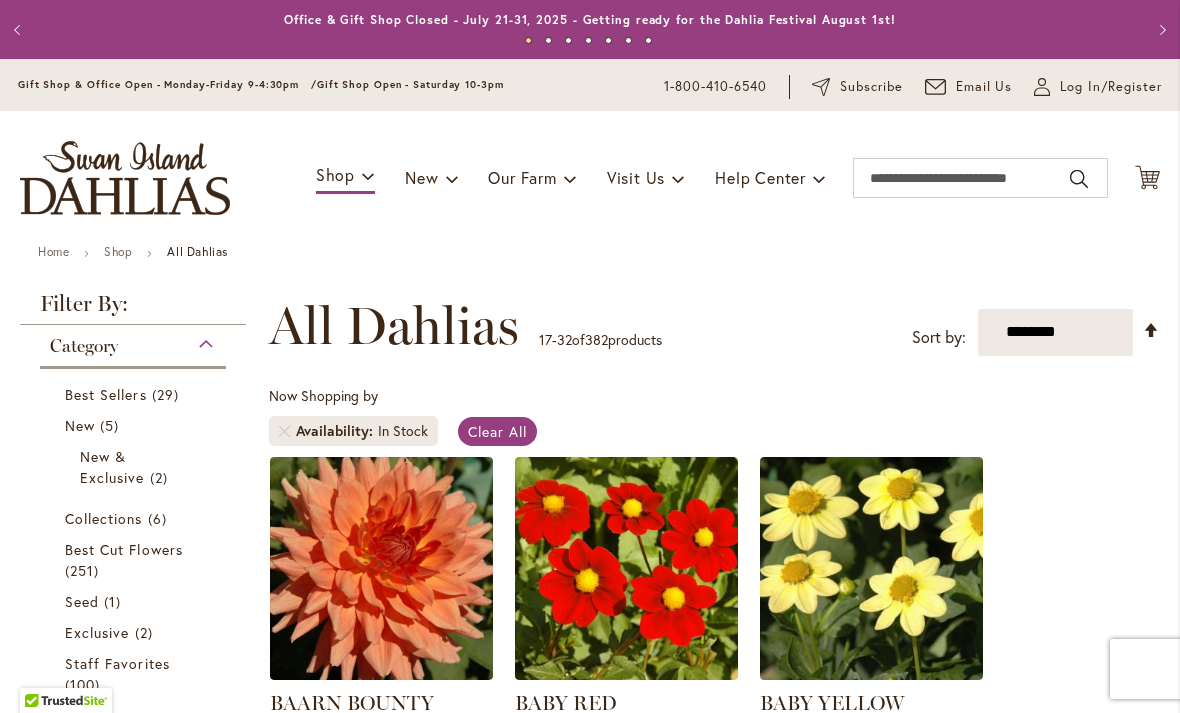 scroll, scrollTop: 0, scrollLeft: 0, axis: both 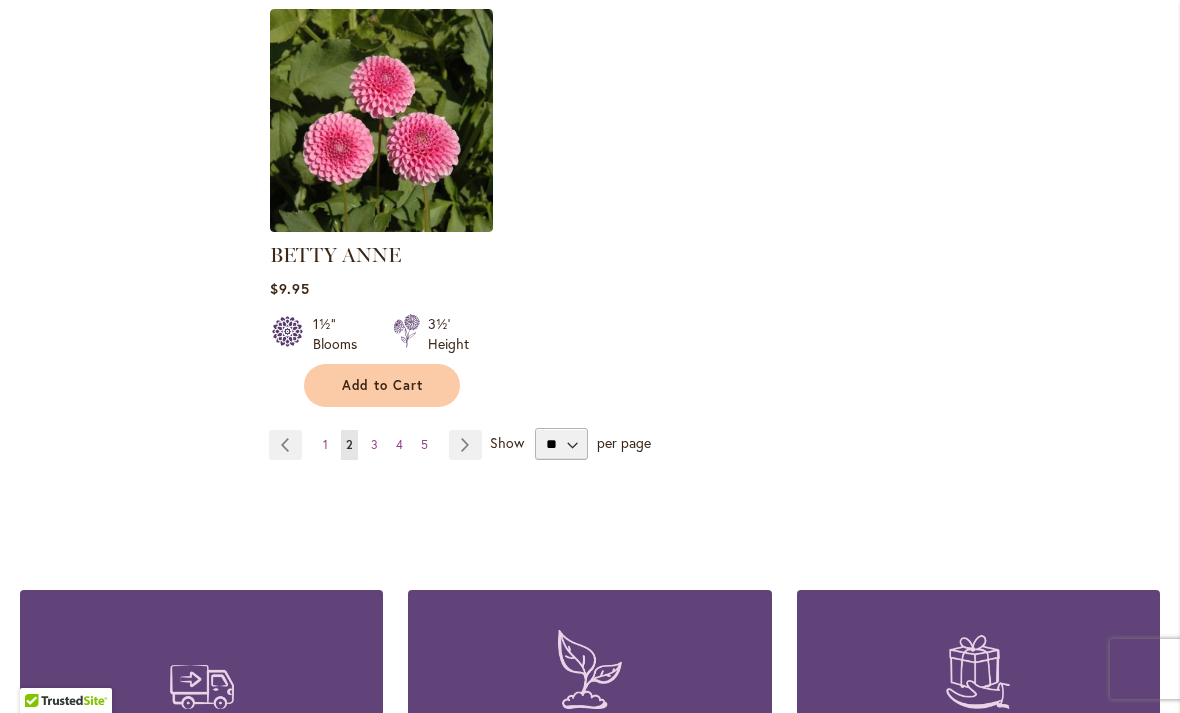 click on "Page
Next" at bounding box center [465, 445] 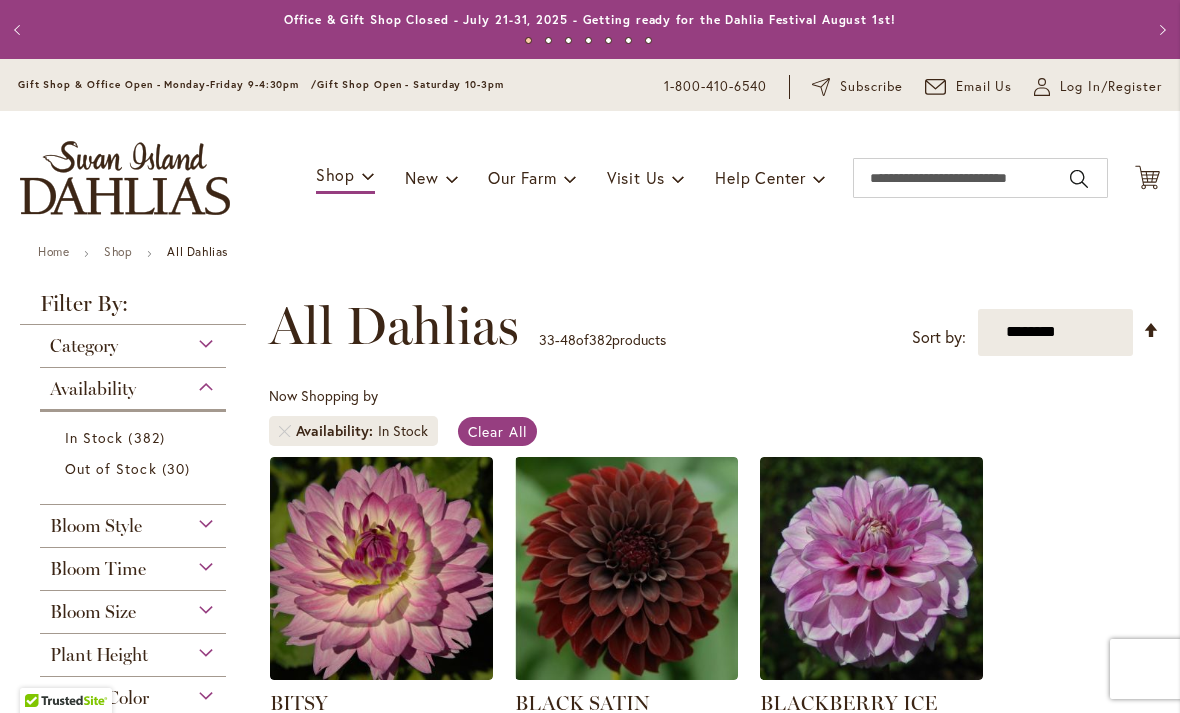 scroll, scrollTop: 0, scrollLeft: 0, axis: both 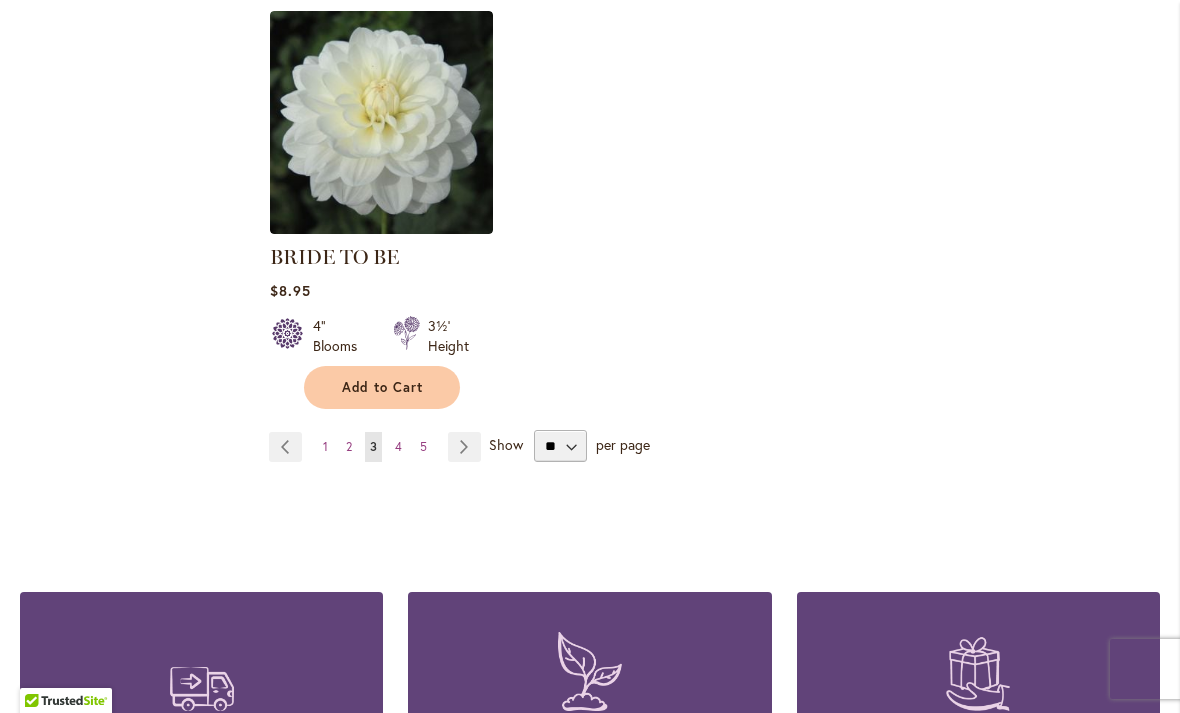 click on "Page
Next" at bounding box center [464, 447] 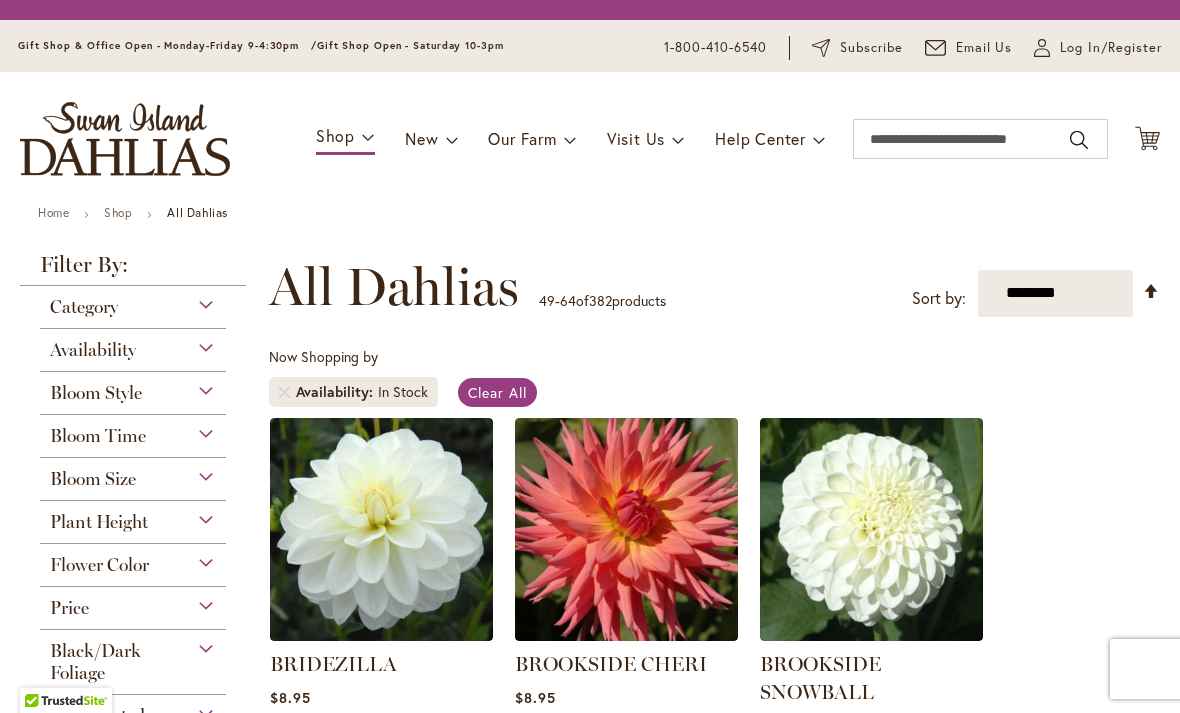 scroll, scrollTop: 0, scrollLeft: 0, axis: both 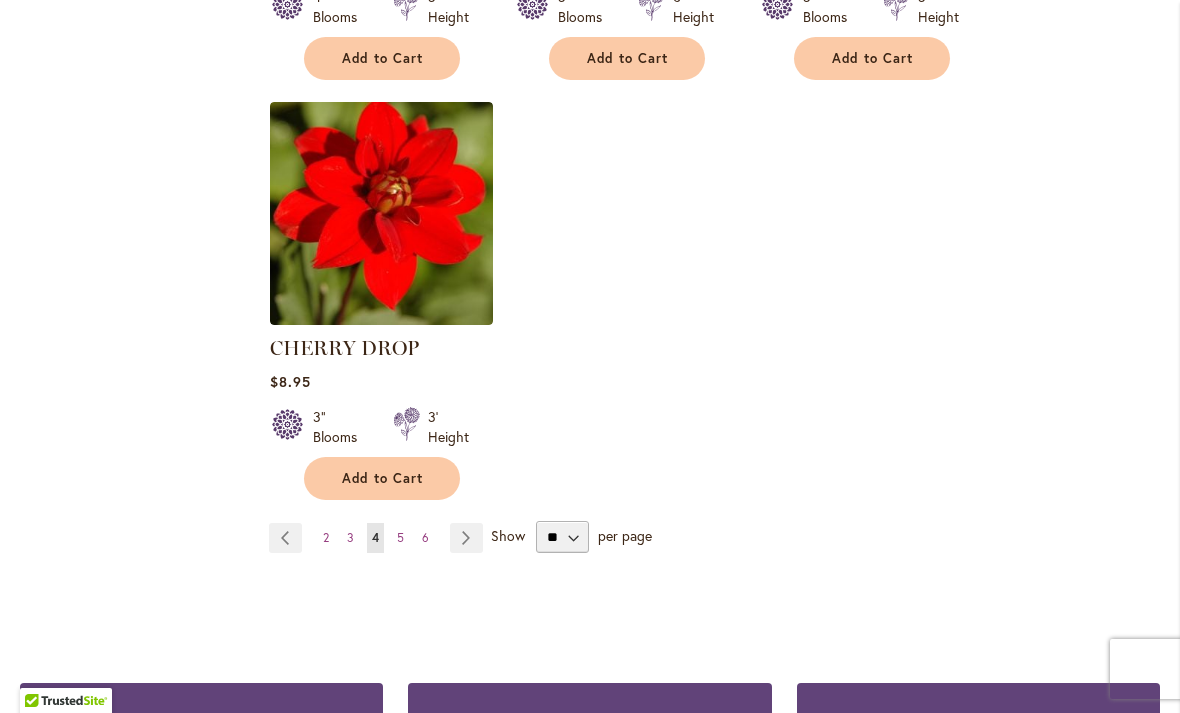 click on "Page
5" at bounding box center (400, 538) 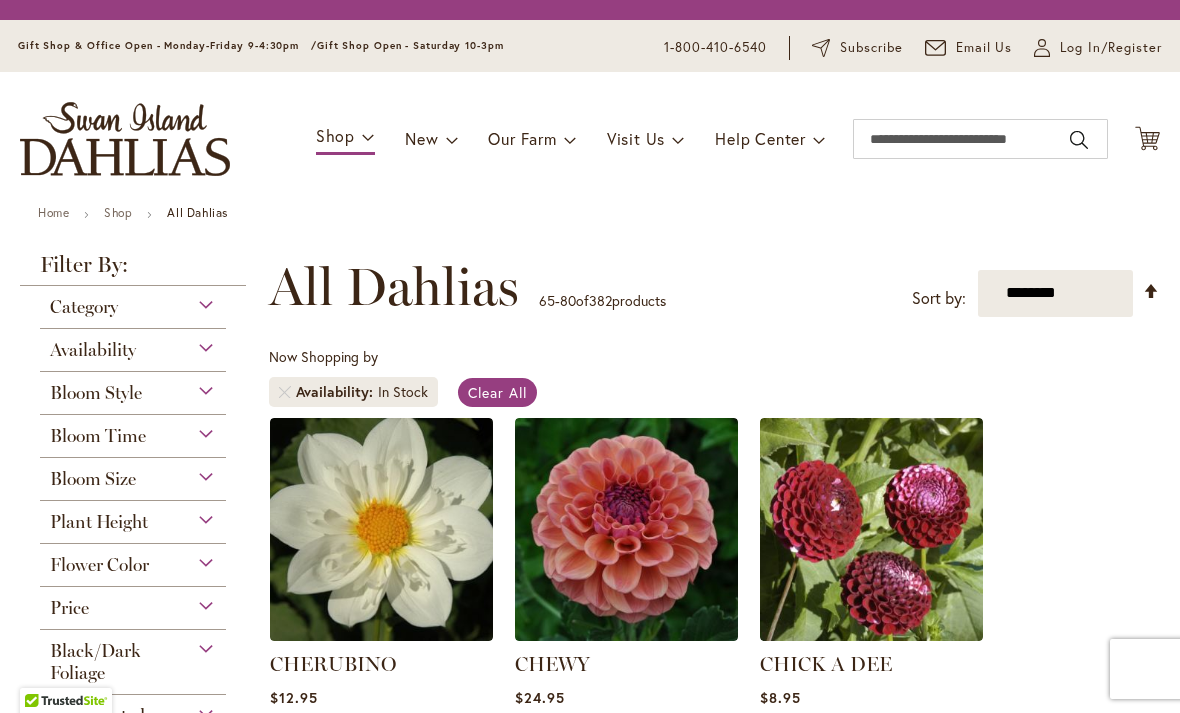 scroll, scrollTop: 0, scrollLeft: 0, axis: both 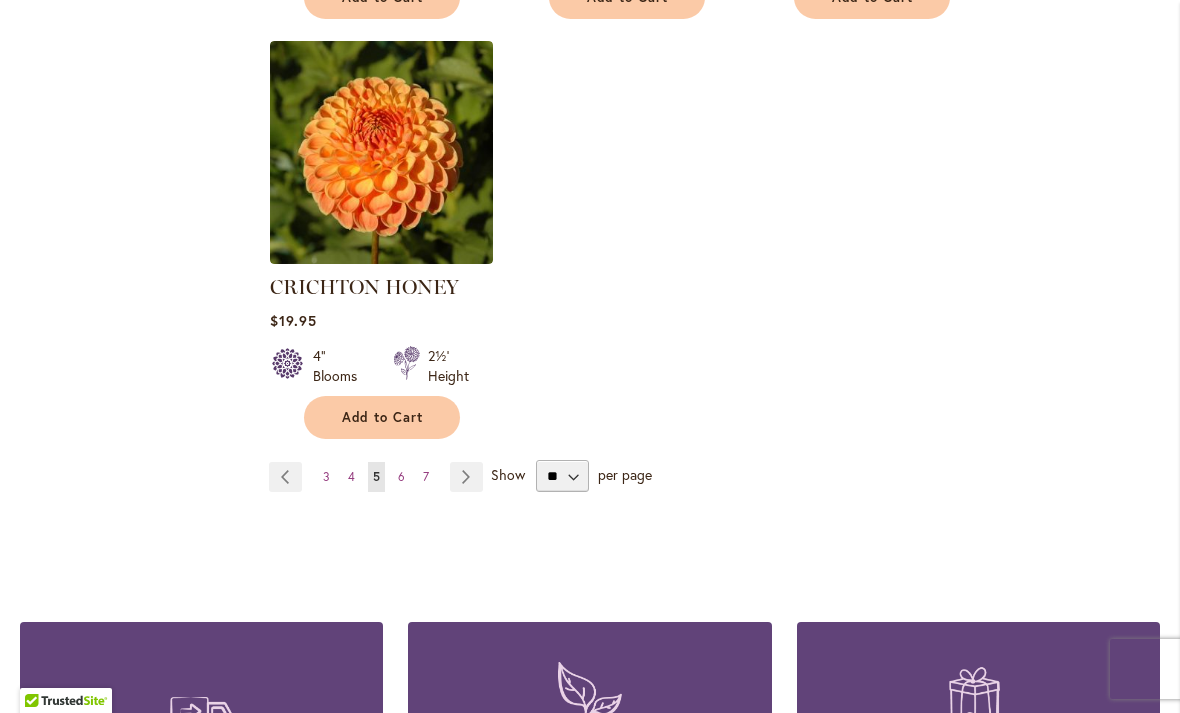 click on "Page
Next" at bounding box center [466, 477] 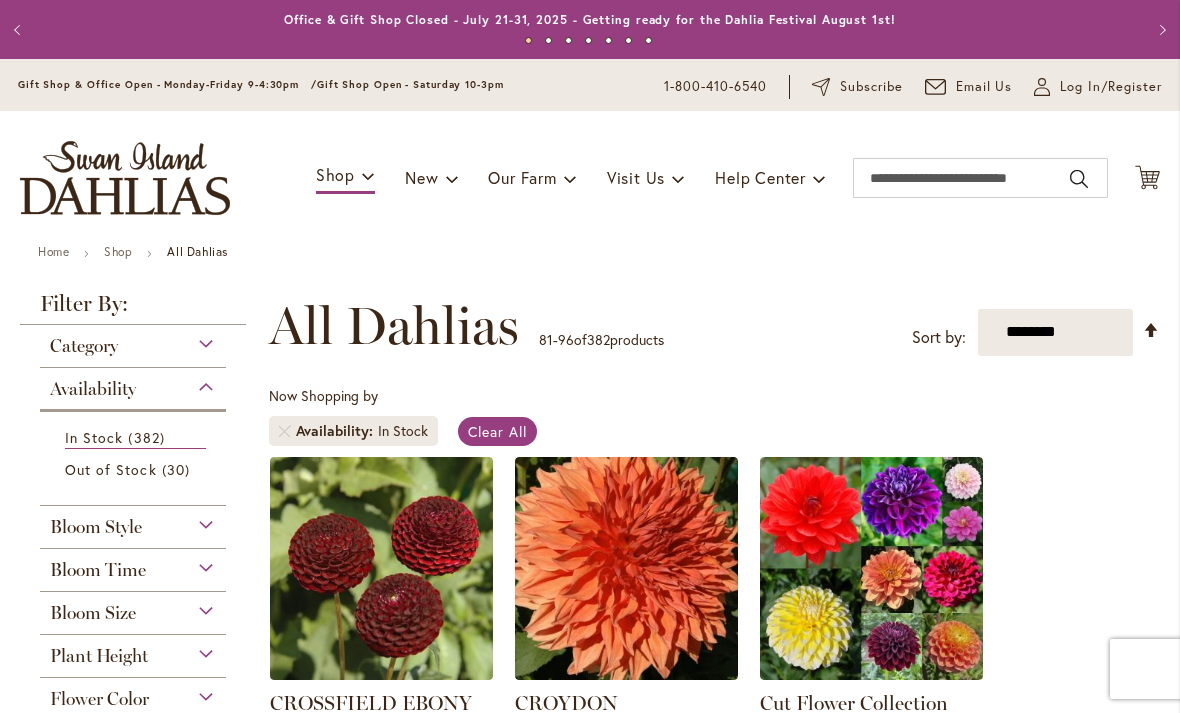 scroll, scrollTop: 0, scrollLeft: 0, axis: both 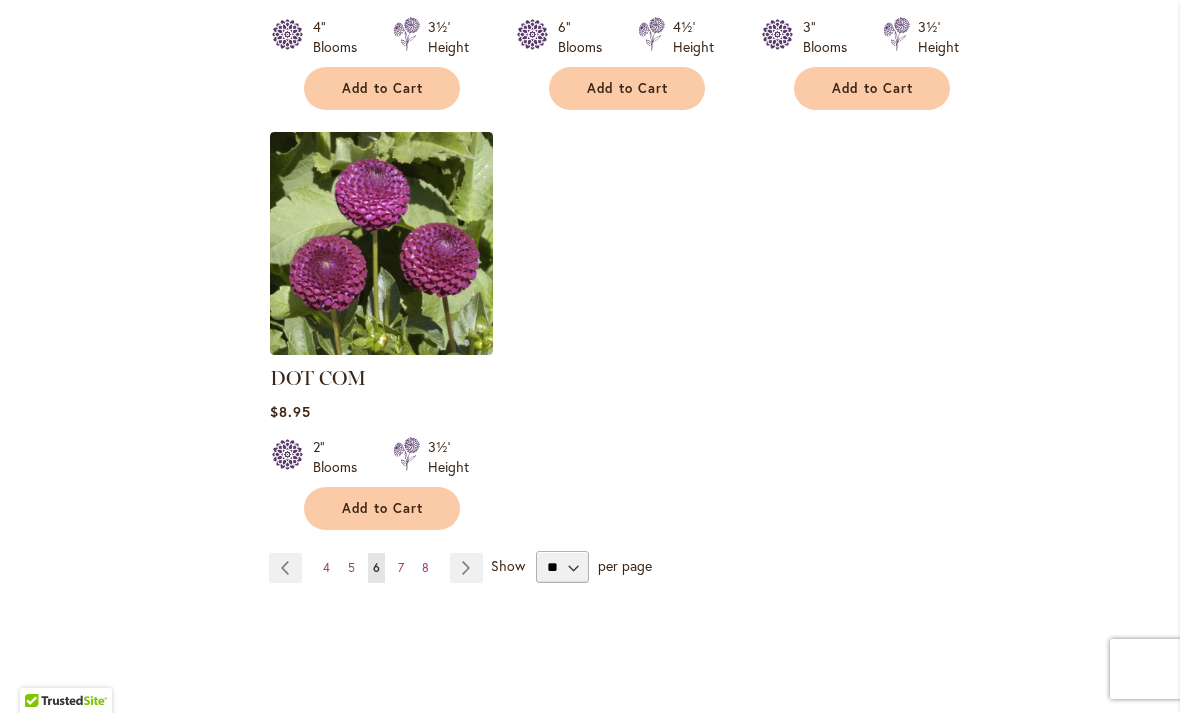 click on "Page
Next" at bounding box center (466, 568) 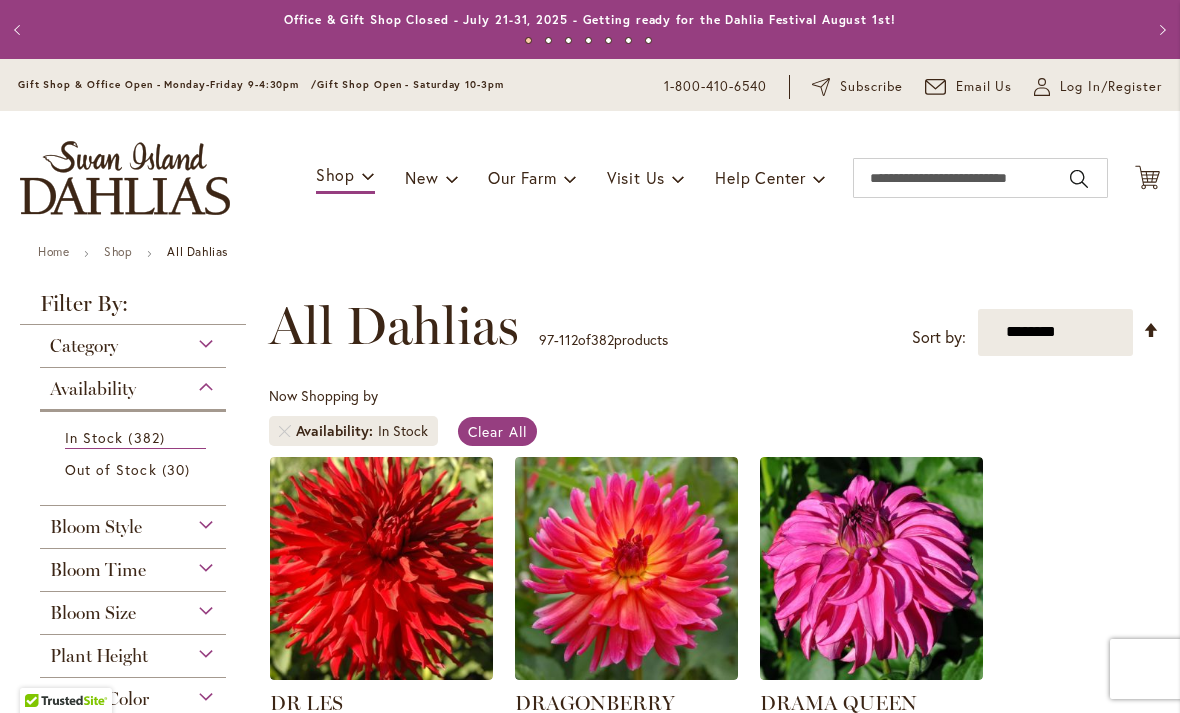 scroll, scrollTop: 0, scrollLeft: 0, axis: both 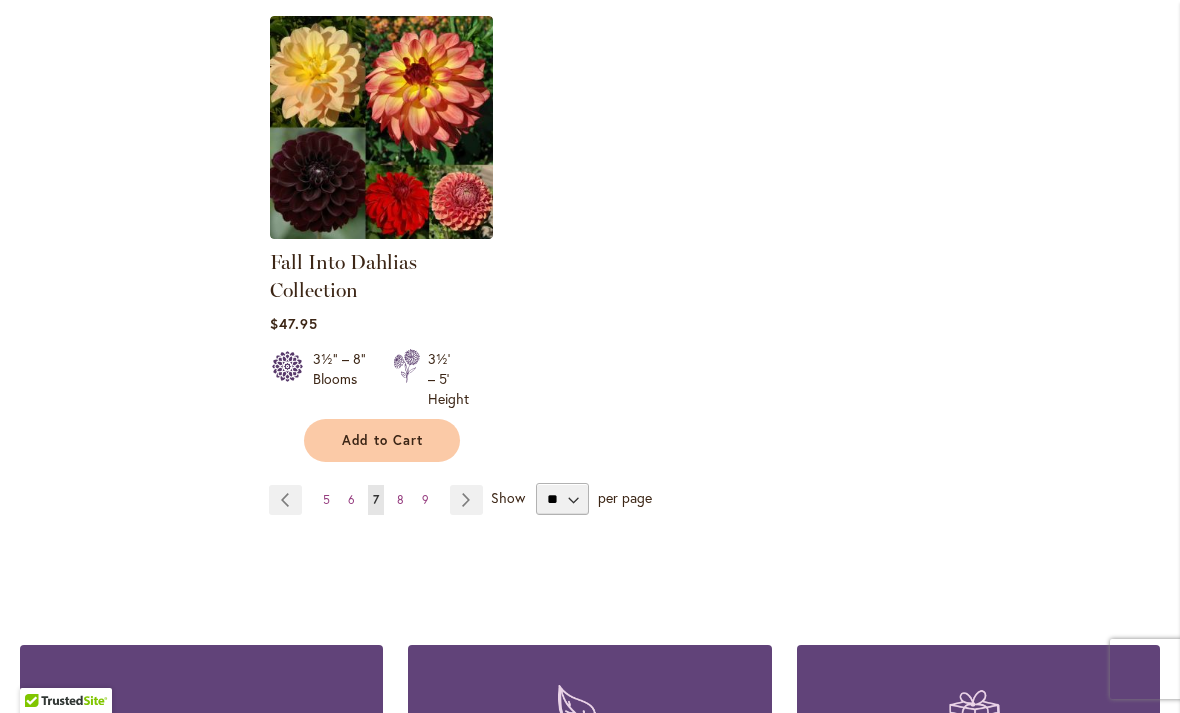 click on "Page
Next" at bounding box center [466, 500] 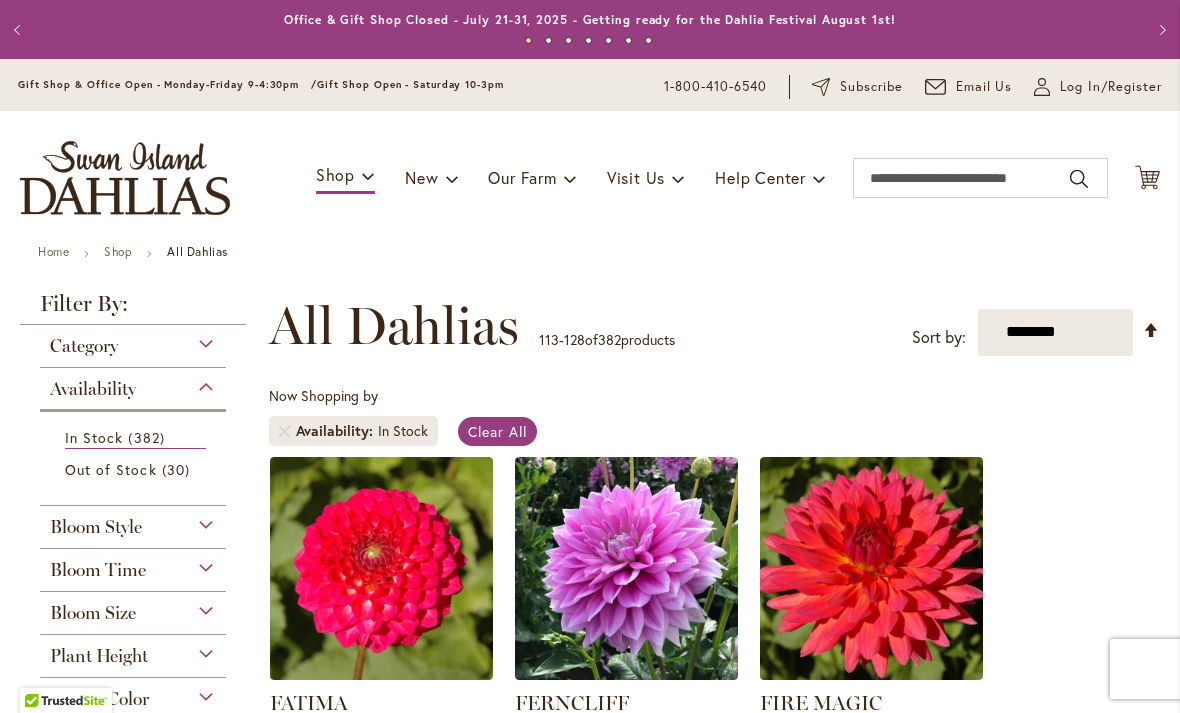 scroll, scrollTop: 0, scrollLeft: 0, axis: both 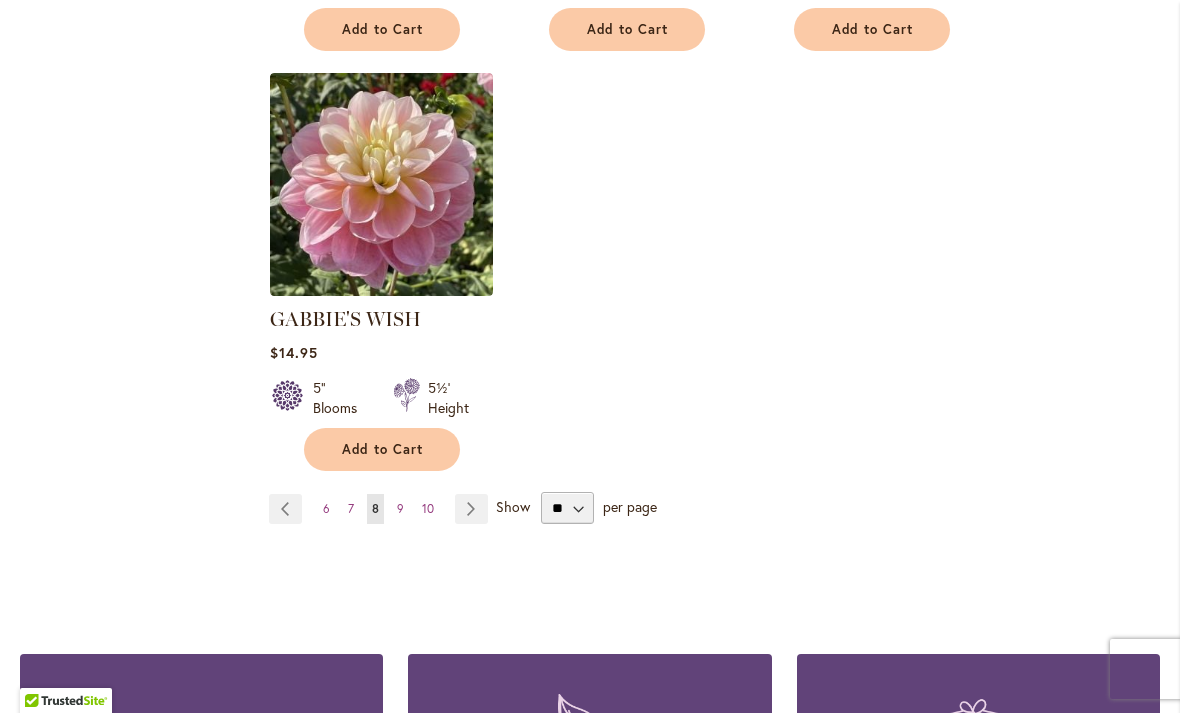 click on "Page
Next" at bounding box center [471, 509] 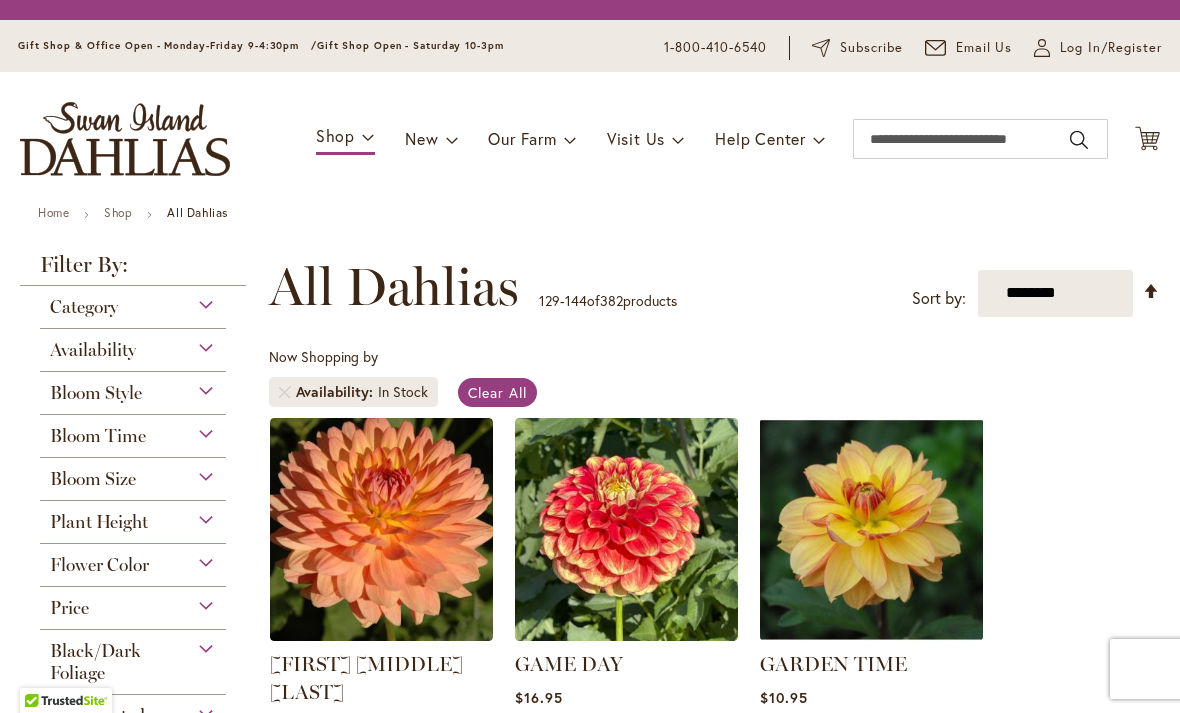 scroll, scrollTop: 0, scrollLeft: 0, axis: both 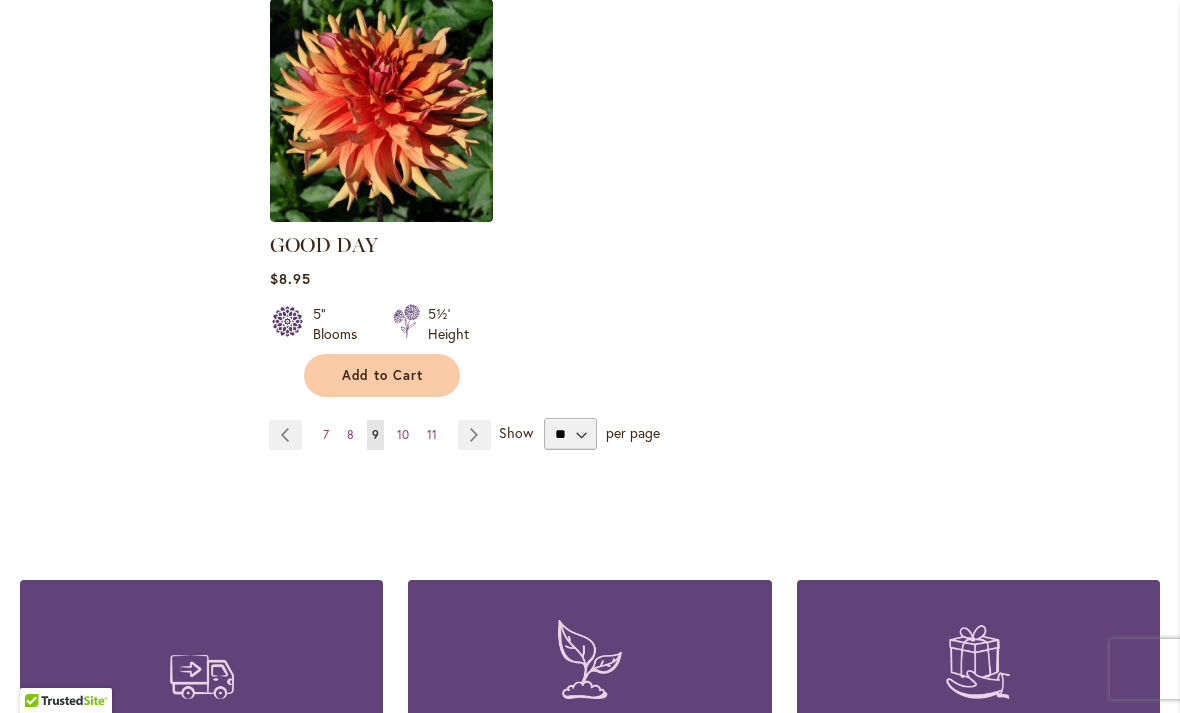 click on "Page
Next" at bounding box center [474, 435] 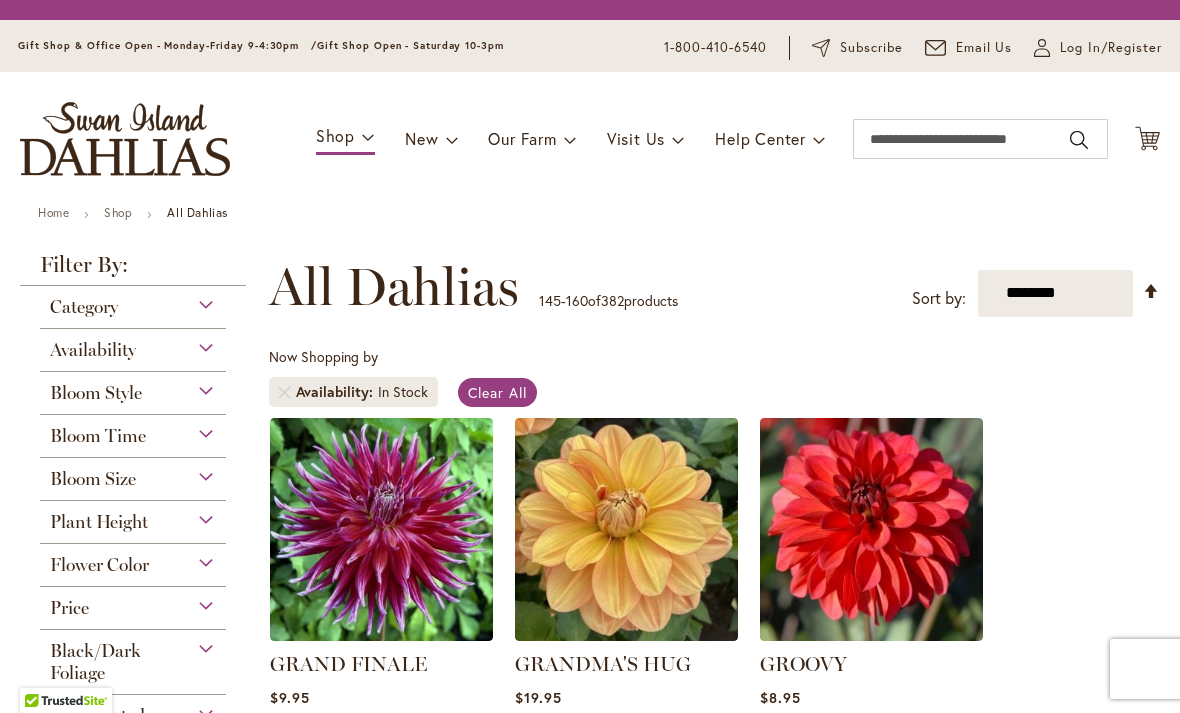 scroll, scrollTop: 0, scrollLeft: 0, axis: both 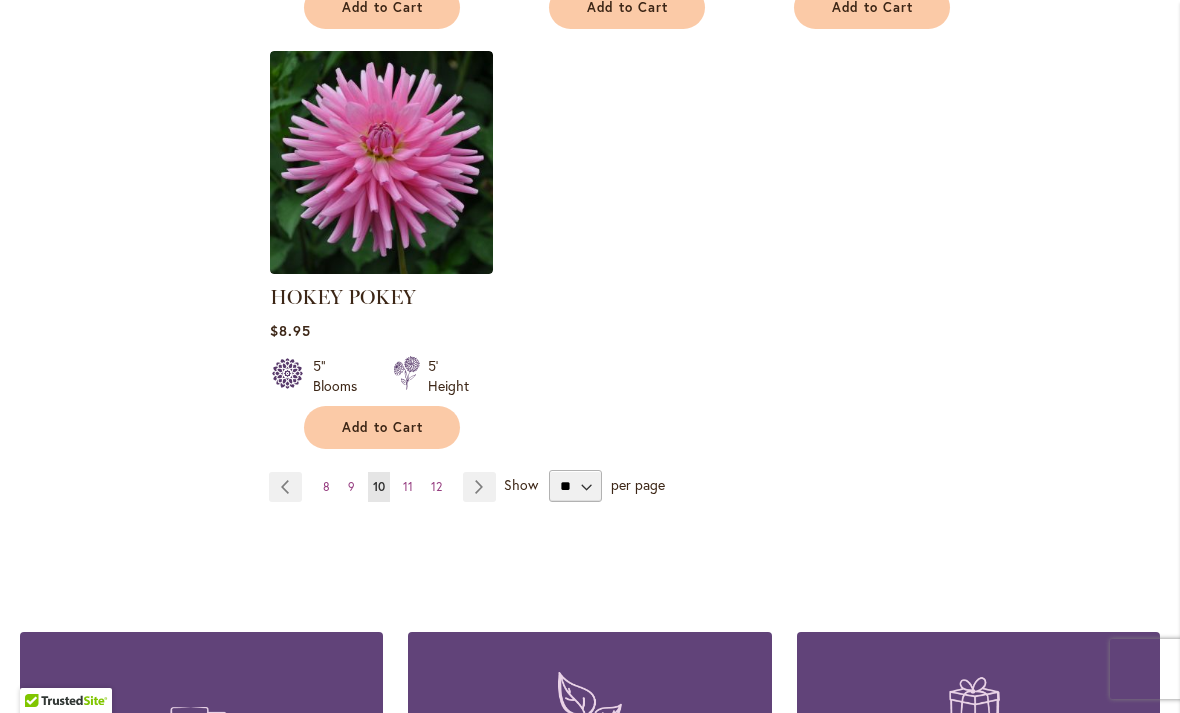click on "Page
Next" at bounding box center (479, 487) 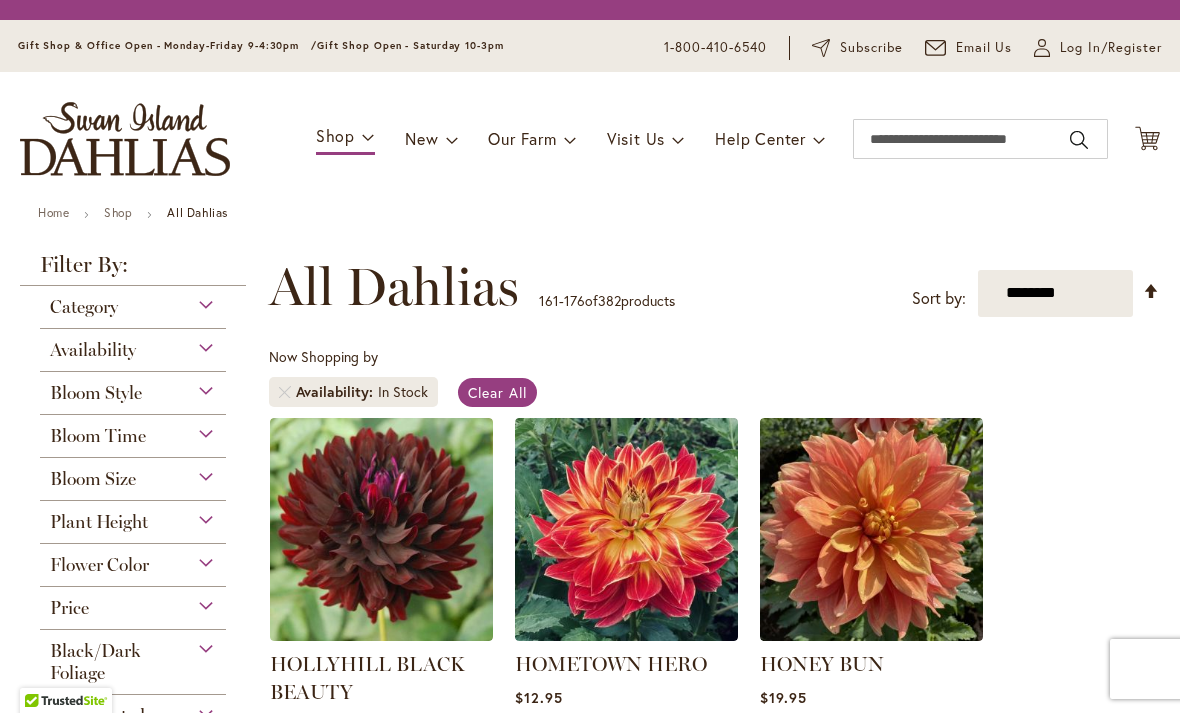 scroll, scrollTop: 0, scrollLeft: 0, axis: both 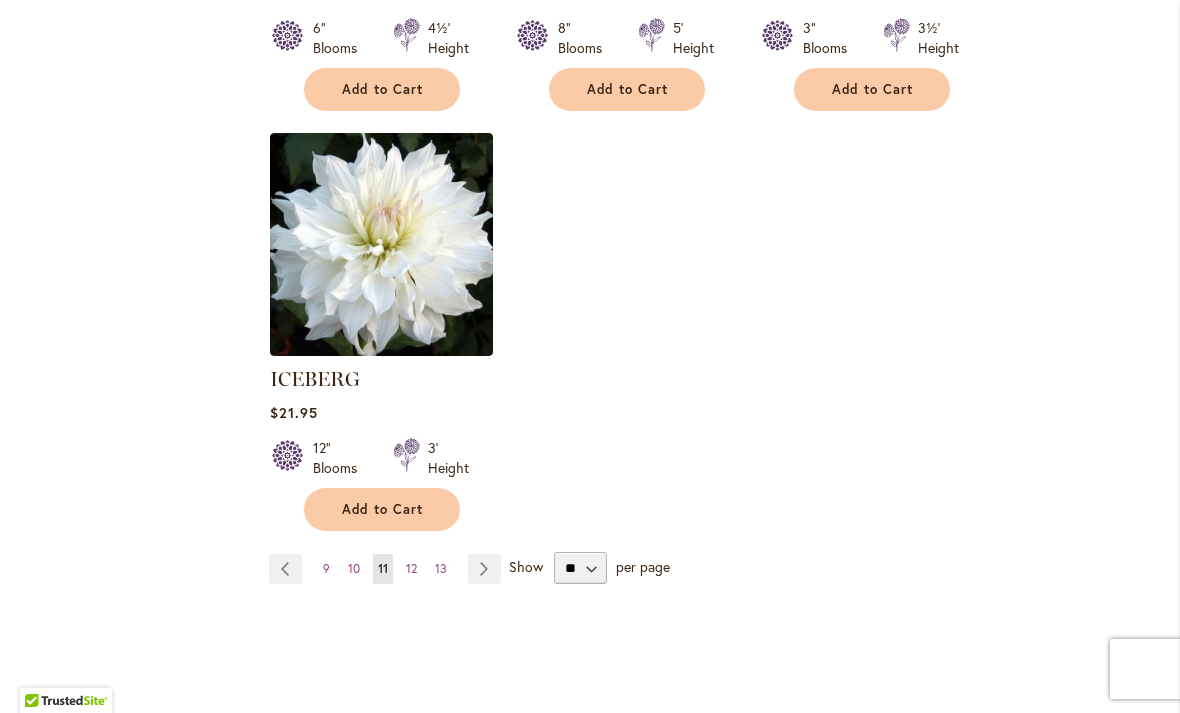 click on "Page
Next" at bounding box center (484, 569) 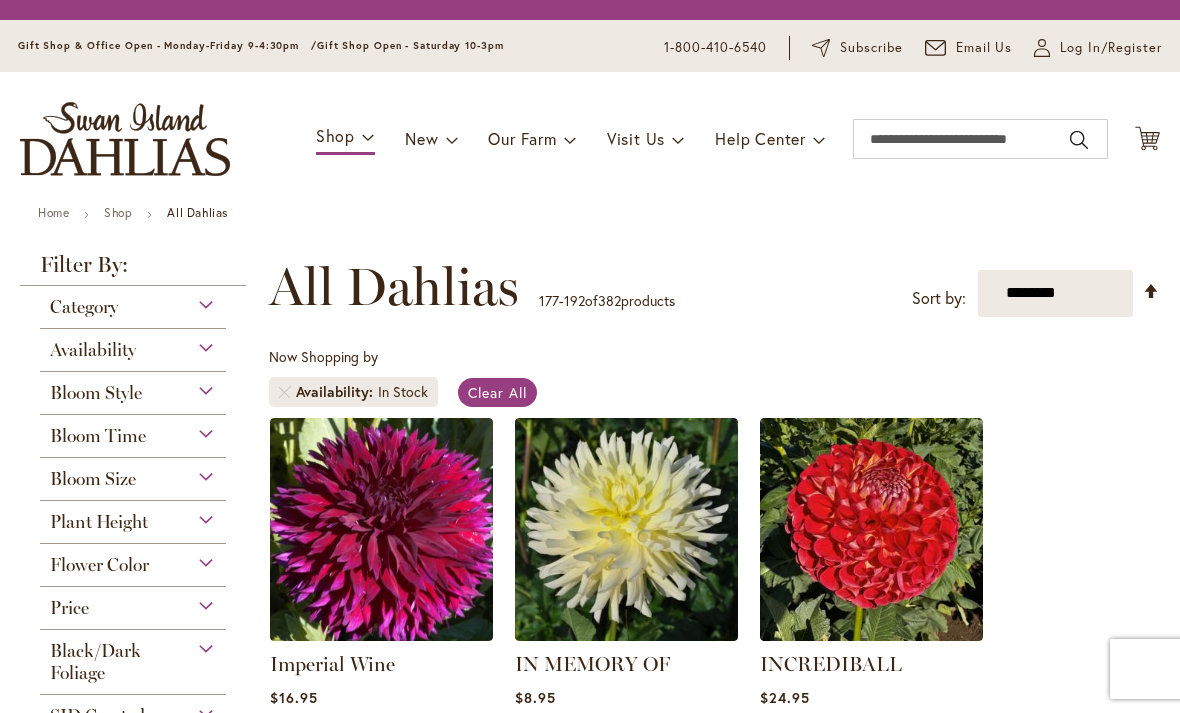 scroll, scrollTop: 0, scrollLeft: 0, axis: both 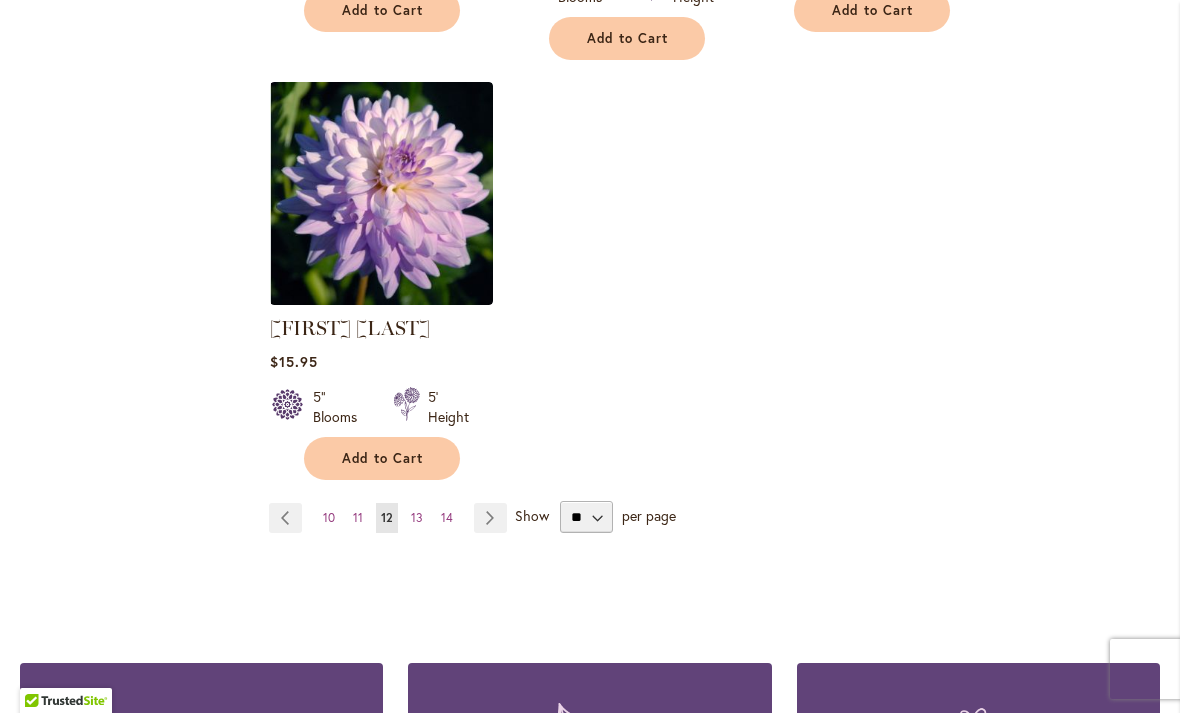 click on "Page
Next" at bounding box center (490, 518) 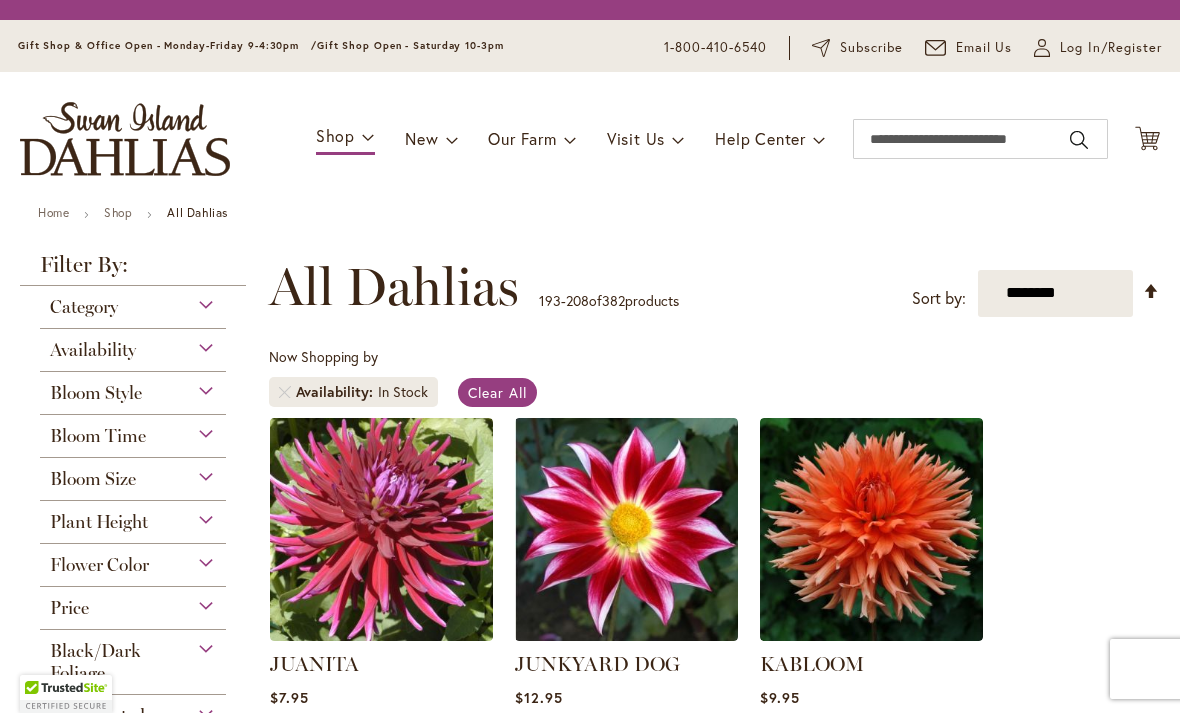 scroll, scrollTop: 0, scrollLeft: 0, axis: both 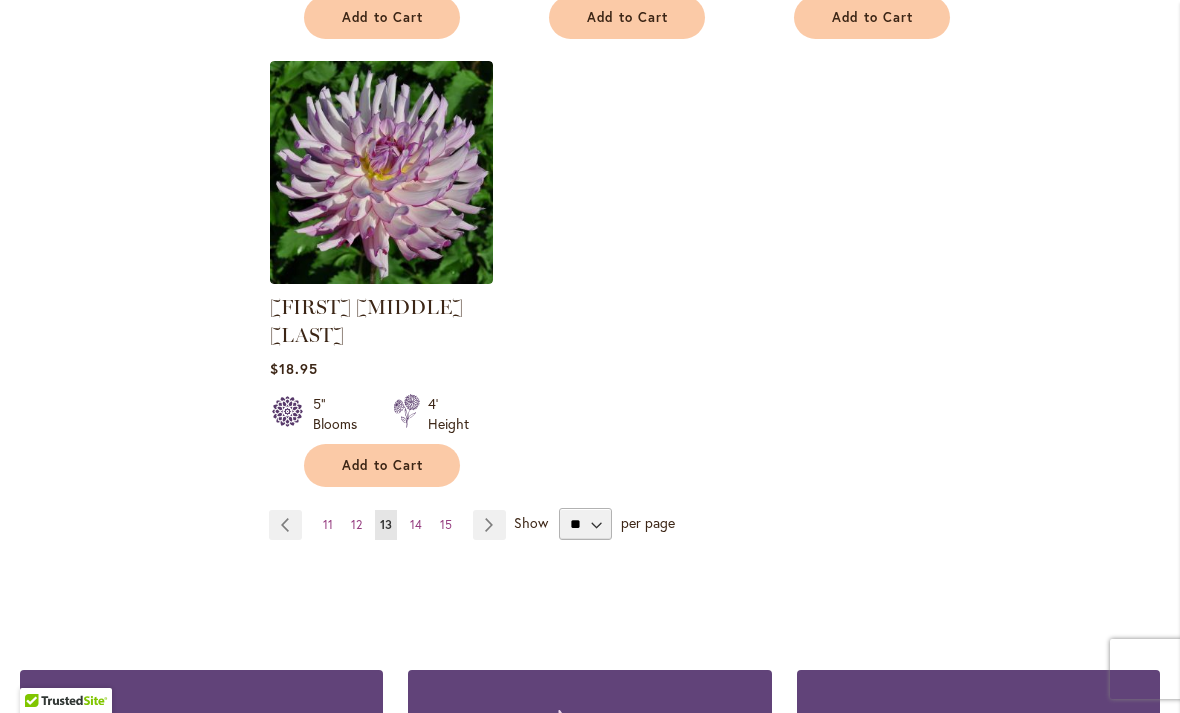 click on "Page
Next" at bounding box center [489, 525] 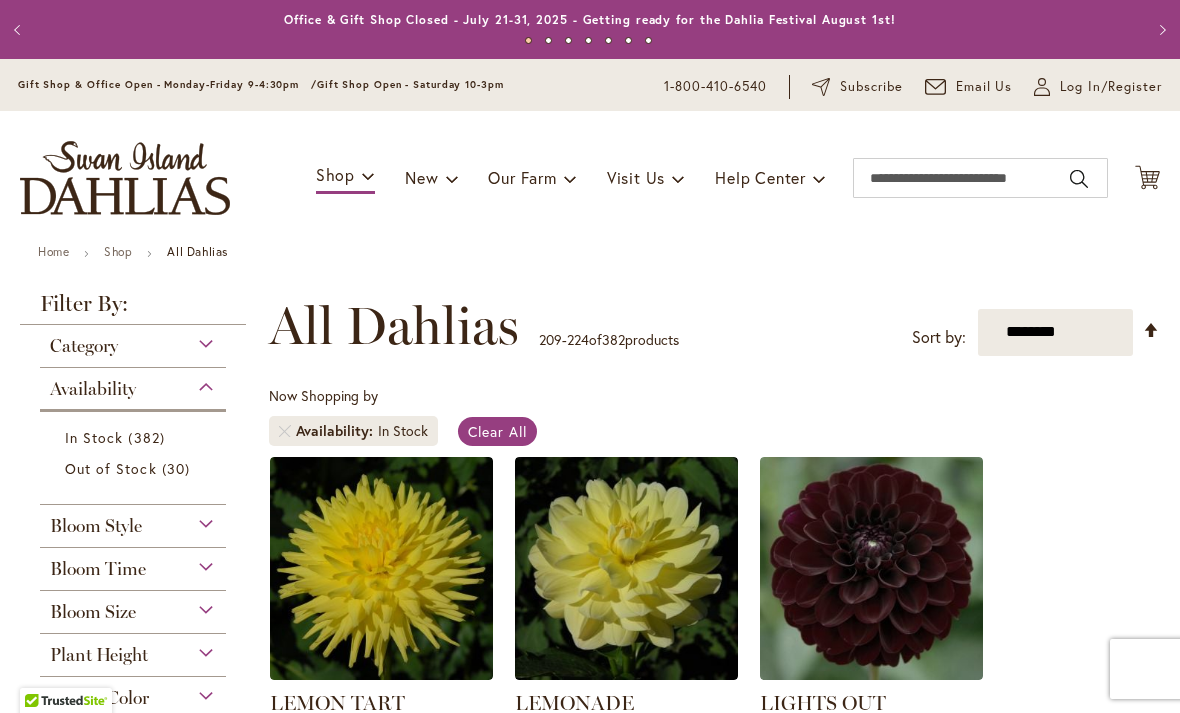 scroll, scrollTop: 0, scrollLeft: 0, axis: both 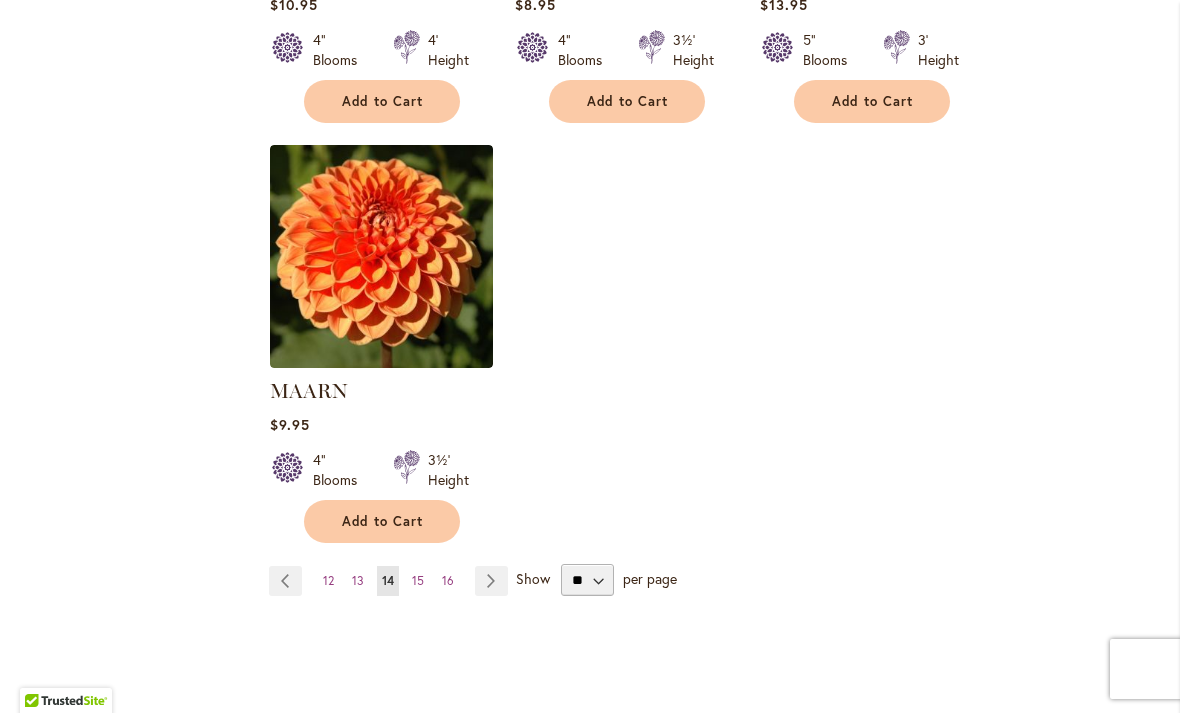 click on "Page
Next" at bounding box center (491, 581) 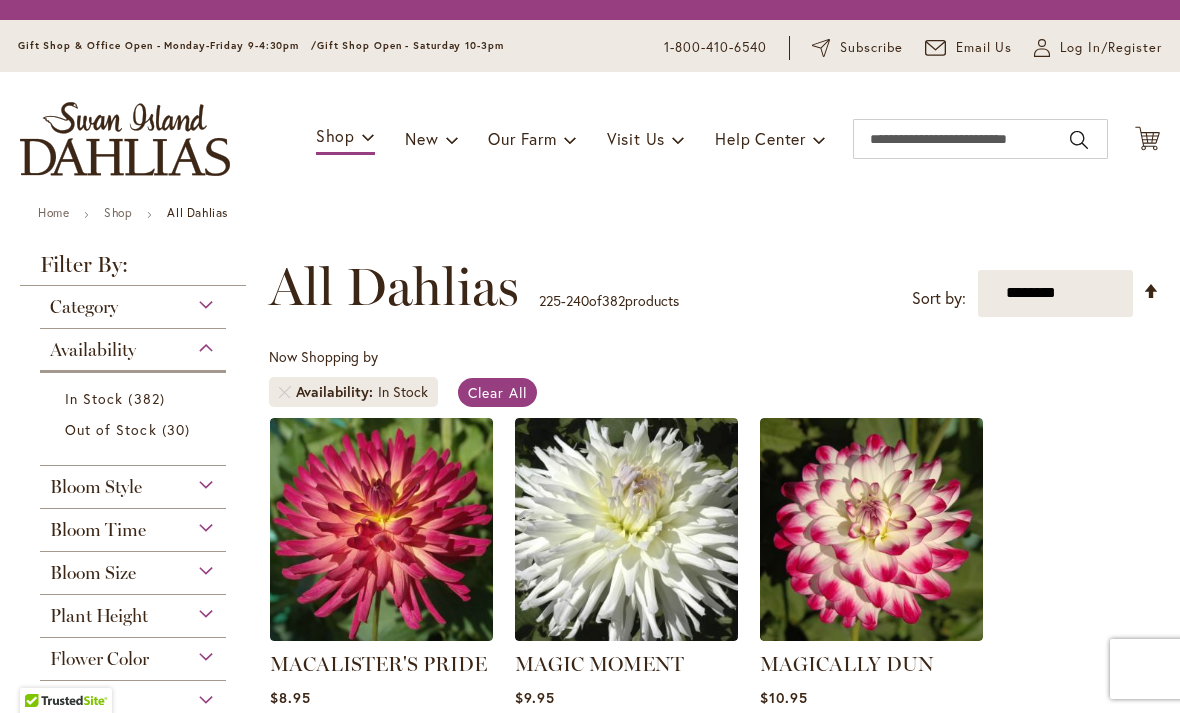 scroll, scrollTop: 0, scrollLeft: 0, axis: both 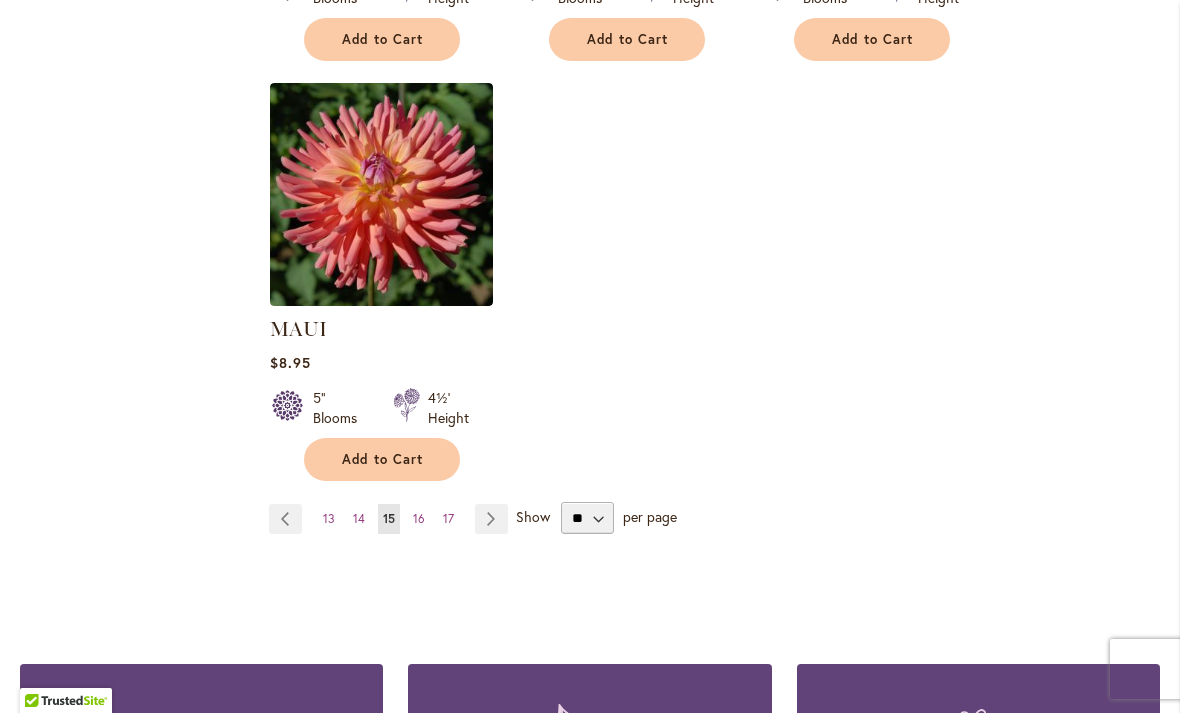 click on "Page
Next" at bounding box center [491, 519] 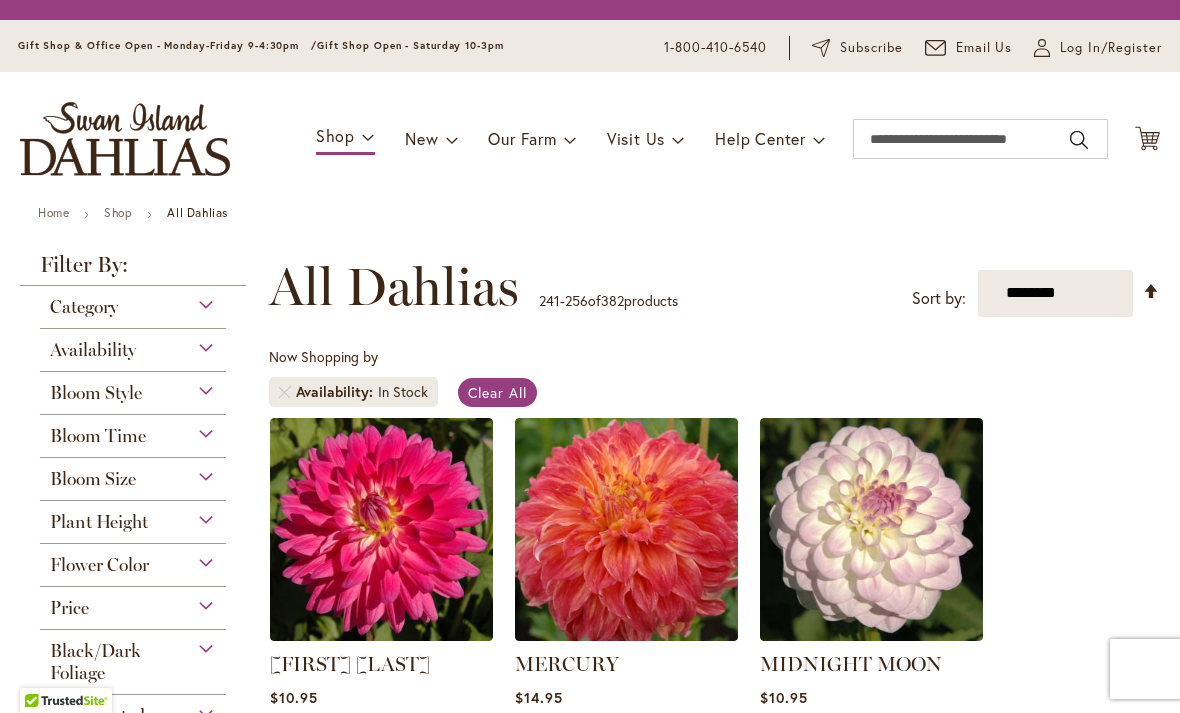 scroll, scrollTop: 0, scrollLeft: 0, axis: both 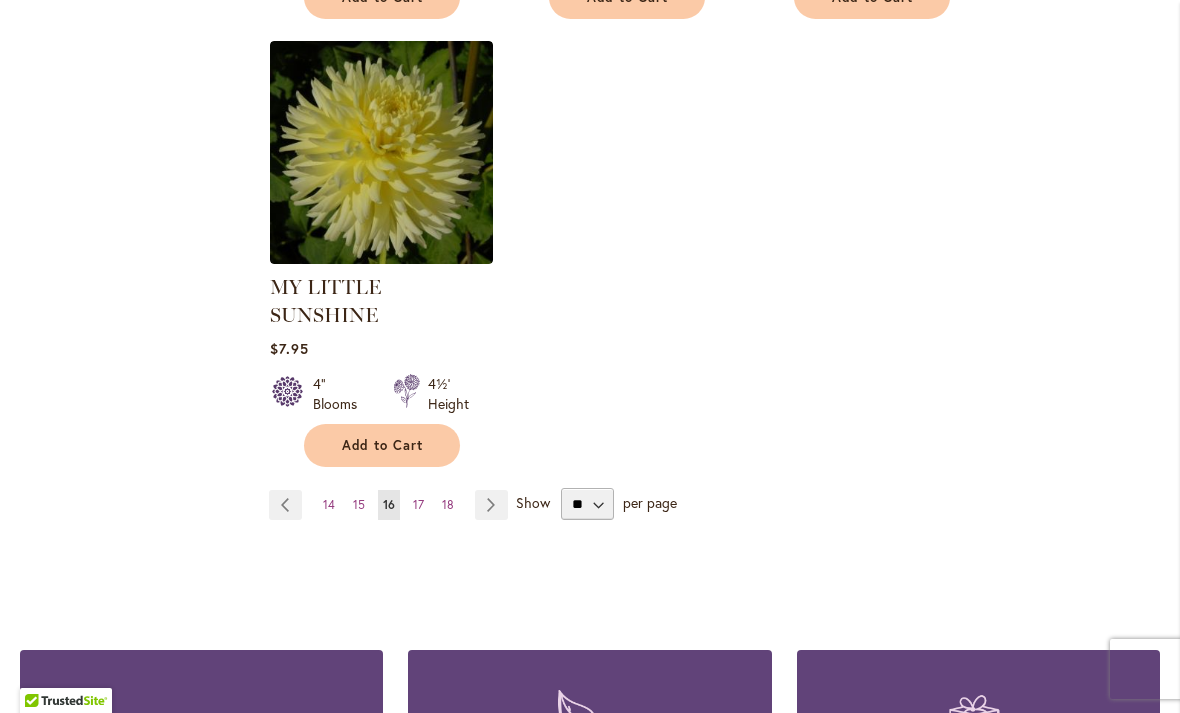 click on "Page
Next" at bounding box center (491, 505) 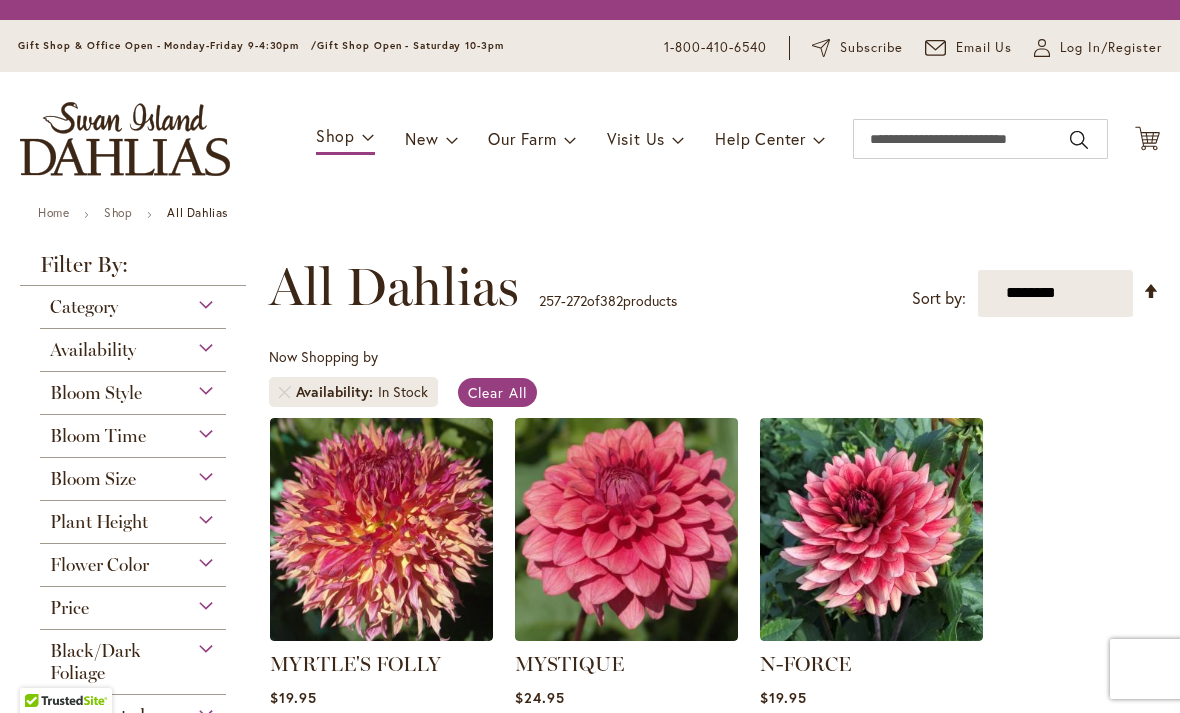 scroll, scrollTop: 0, scrollLeft: 0, axis: both 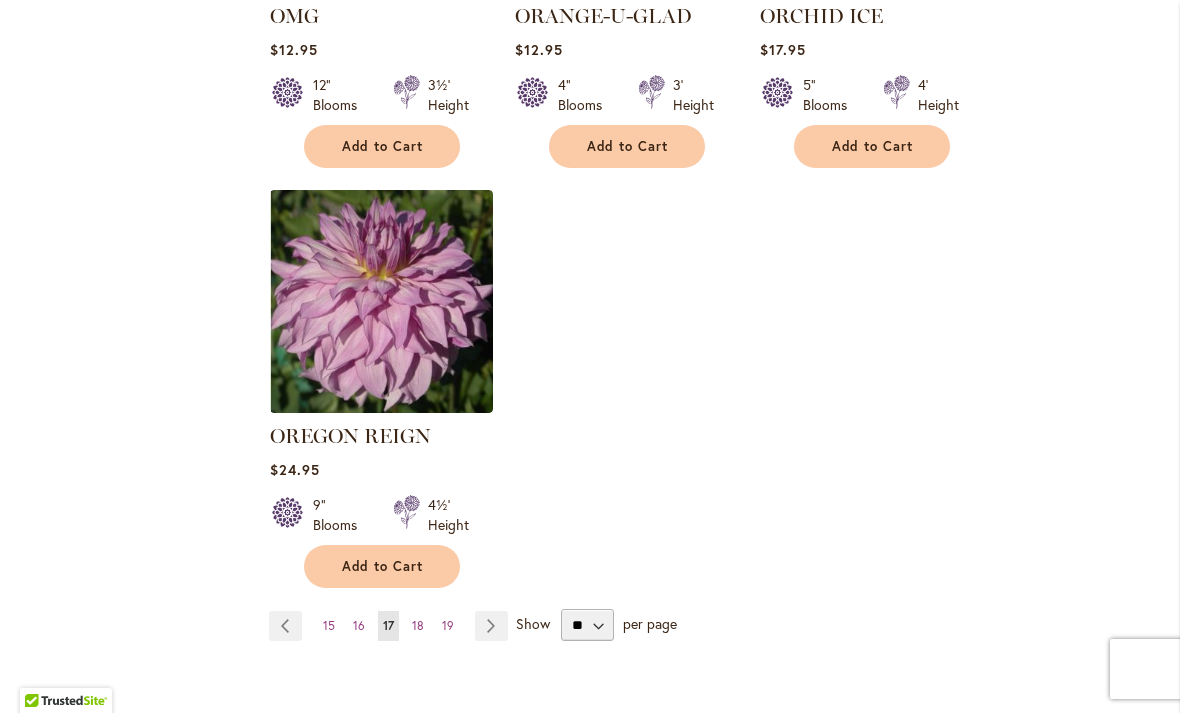 click on "Page
Next" at bounding box center (491, 626) 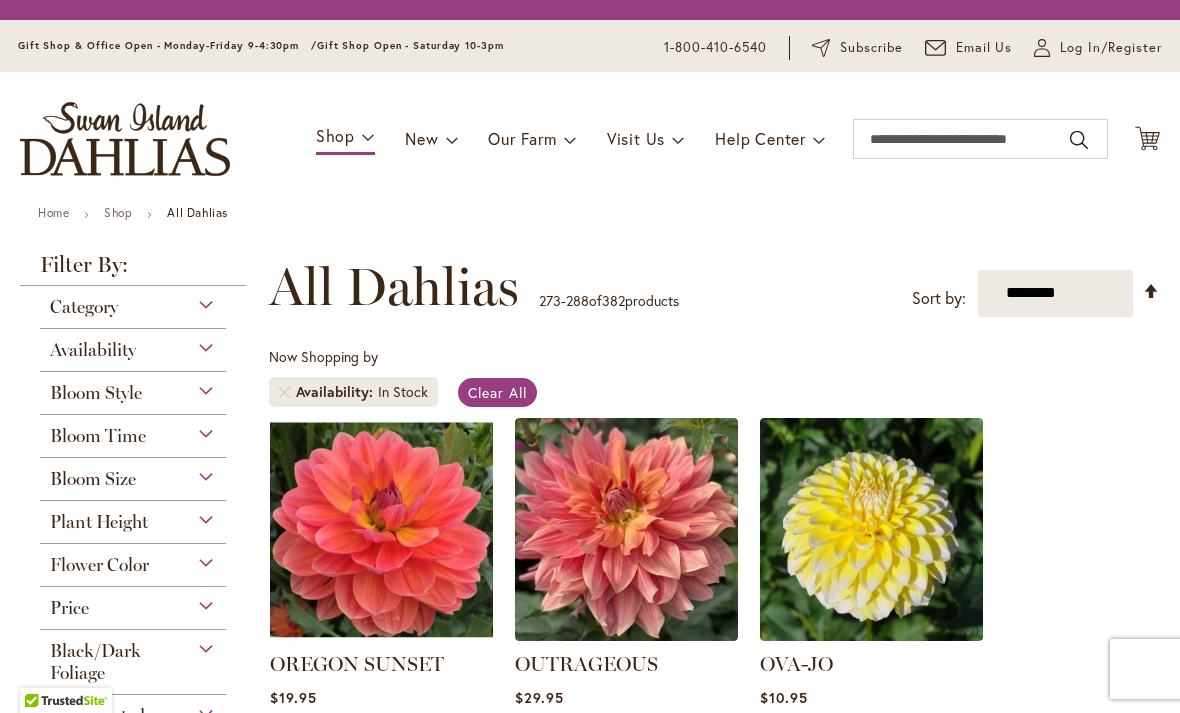 scroll, scrollTop: 0, scrollLeft: 0, axis: both 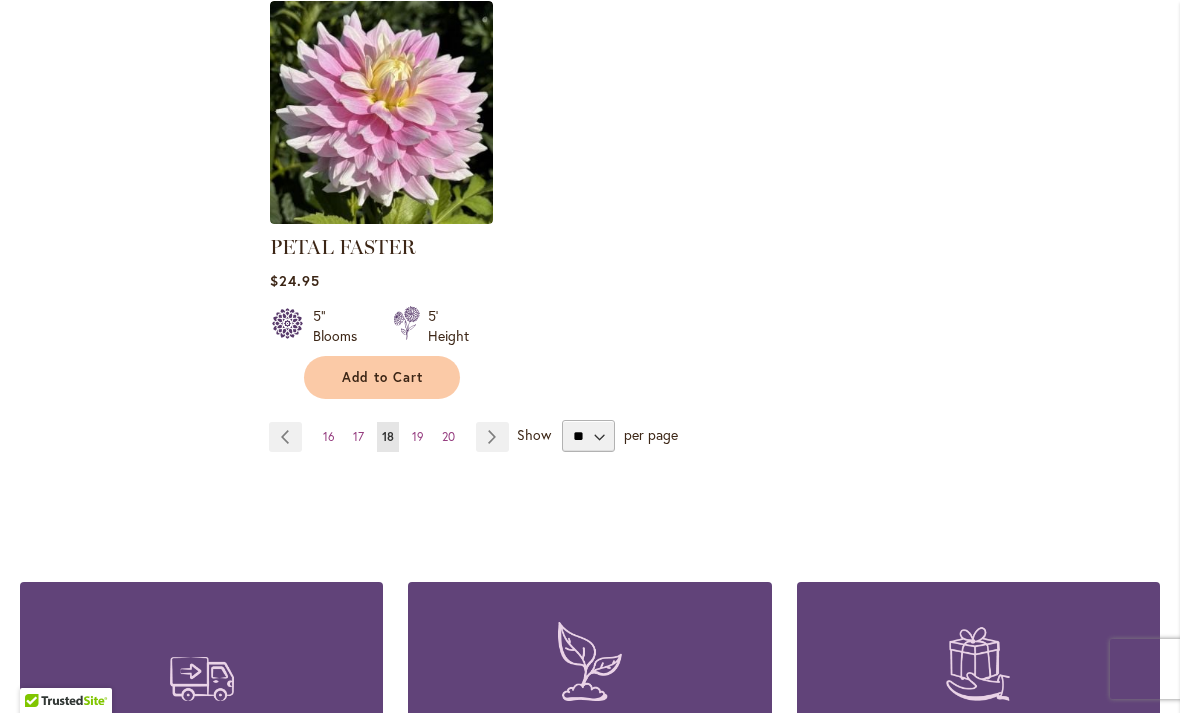 click on "Page
Next" at bounding box center [492, 437] 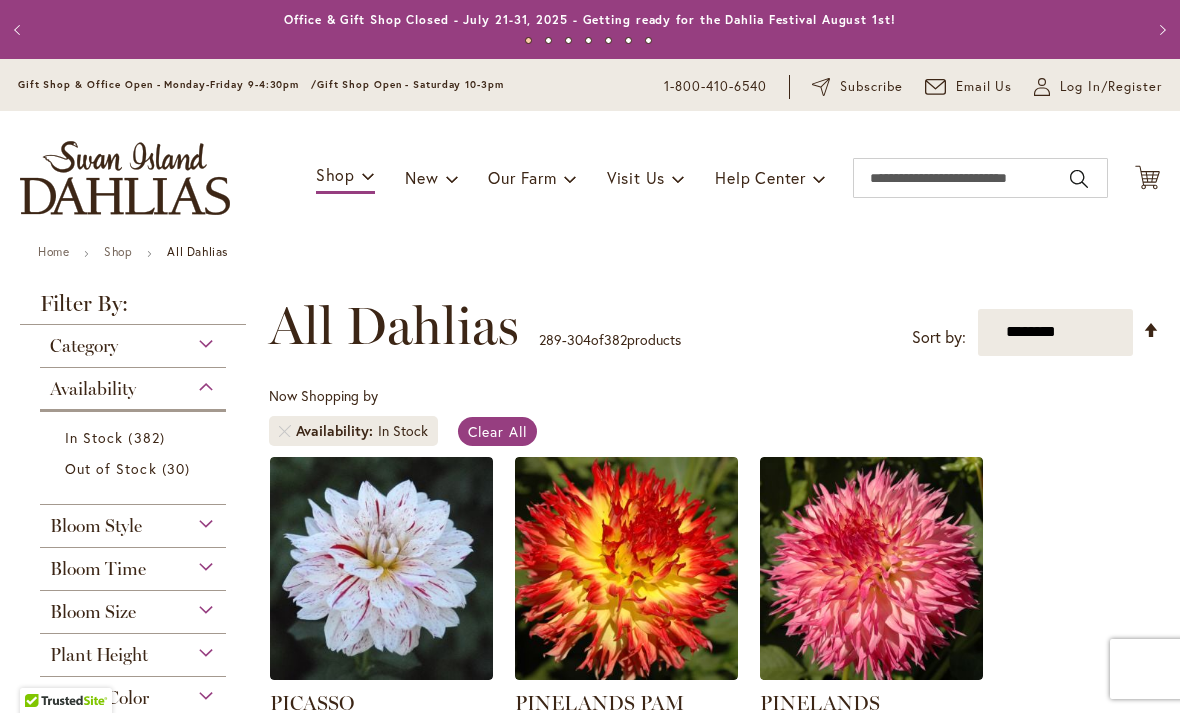 scroll, scrollTop: 0, scrollLeft: 0, axis: both 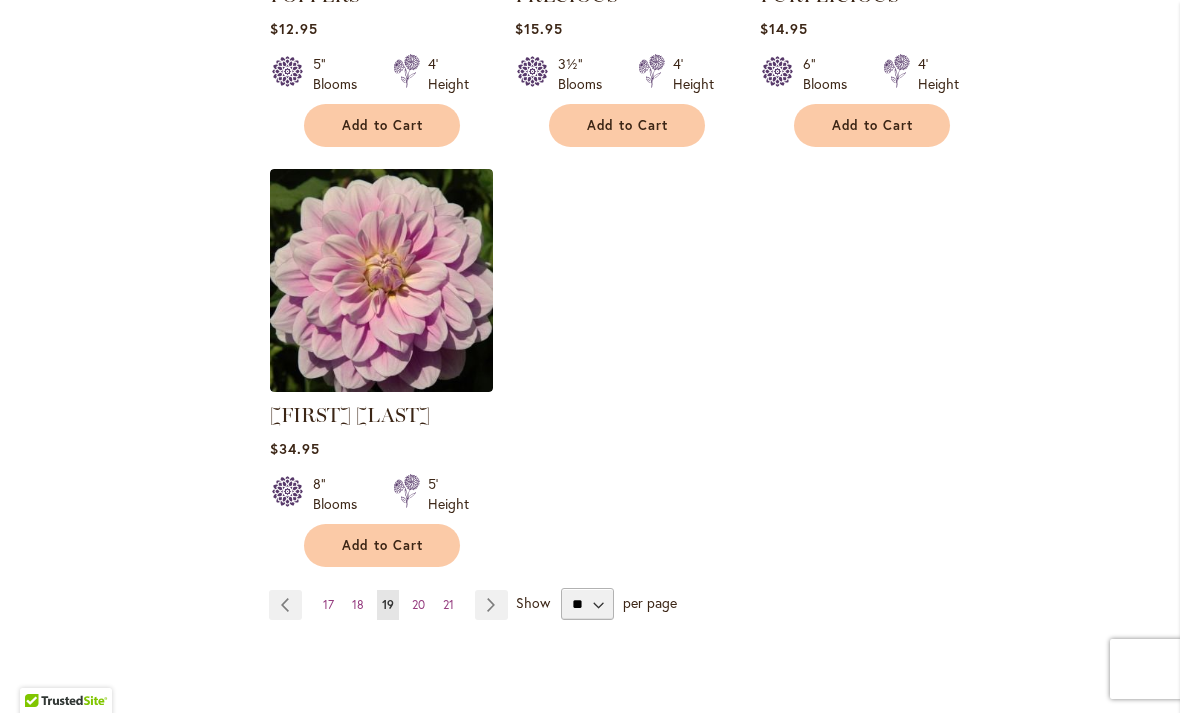 click on "Page
Next" at bounding box center [491, 605] 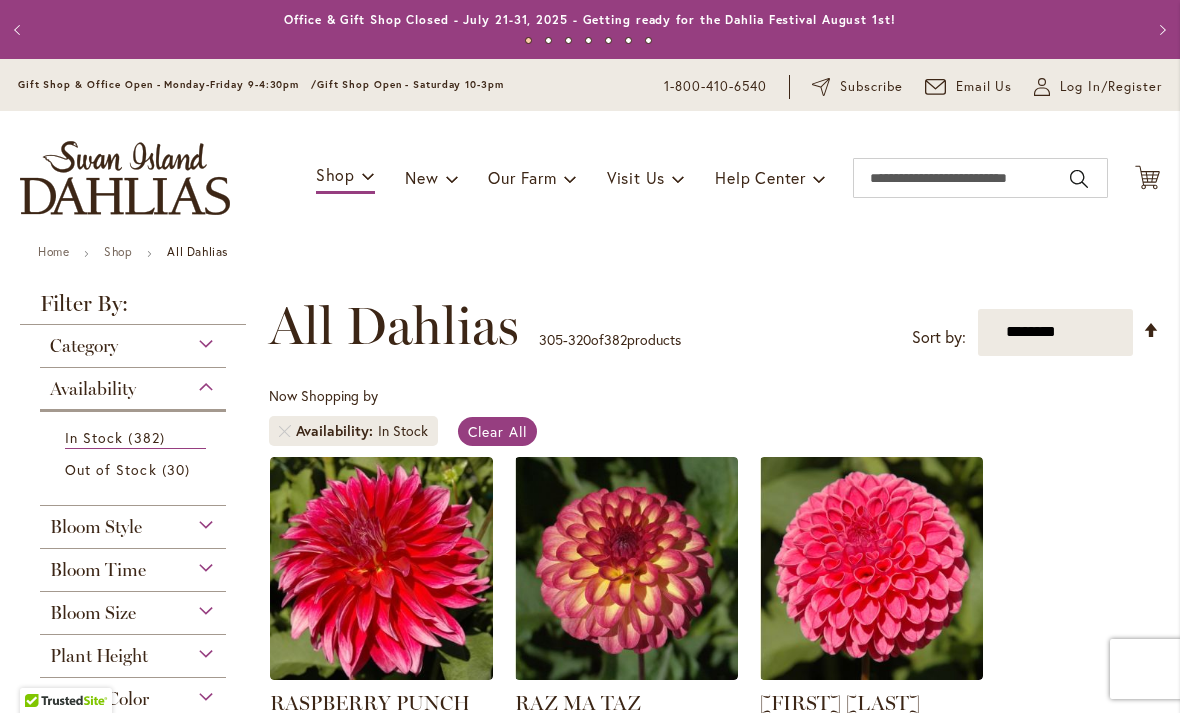 scroll, scrollTop: 0, scrollLeft: 0, axis: both 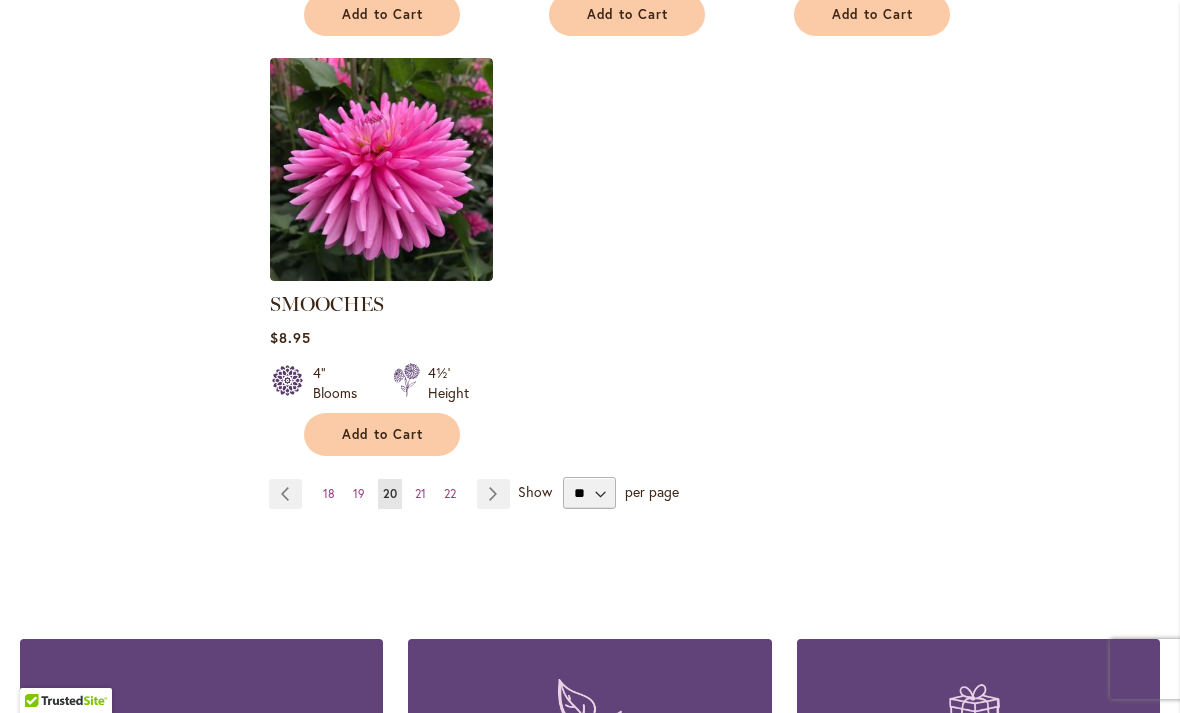 click on "Page
Next" at bounding box center [493, 494] 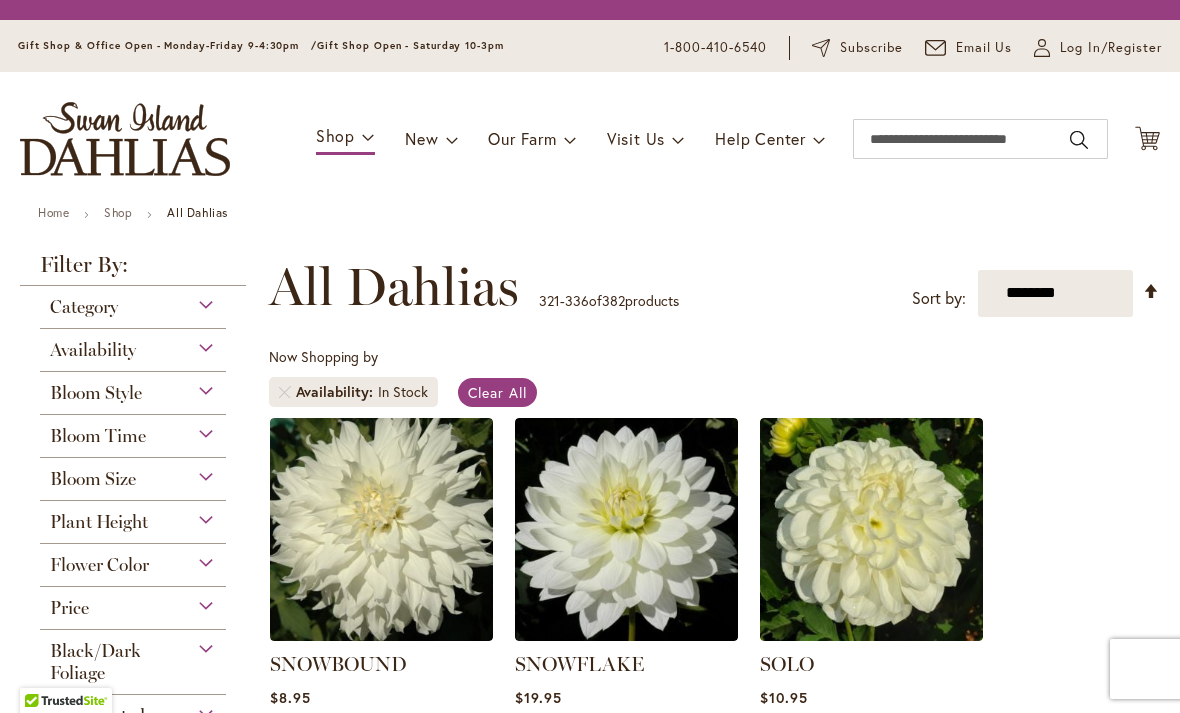 scroll, scrollTop: 0, scrollLeft: 0, axis: both 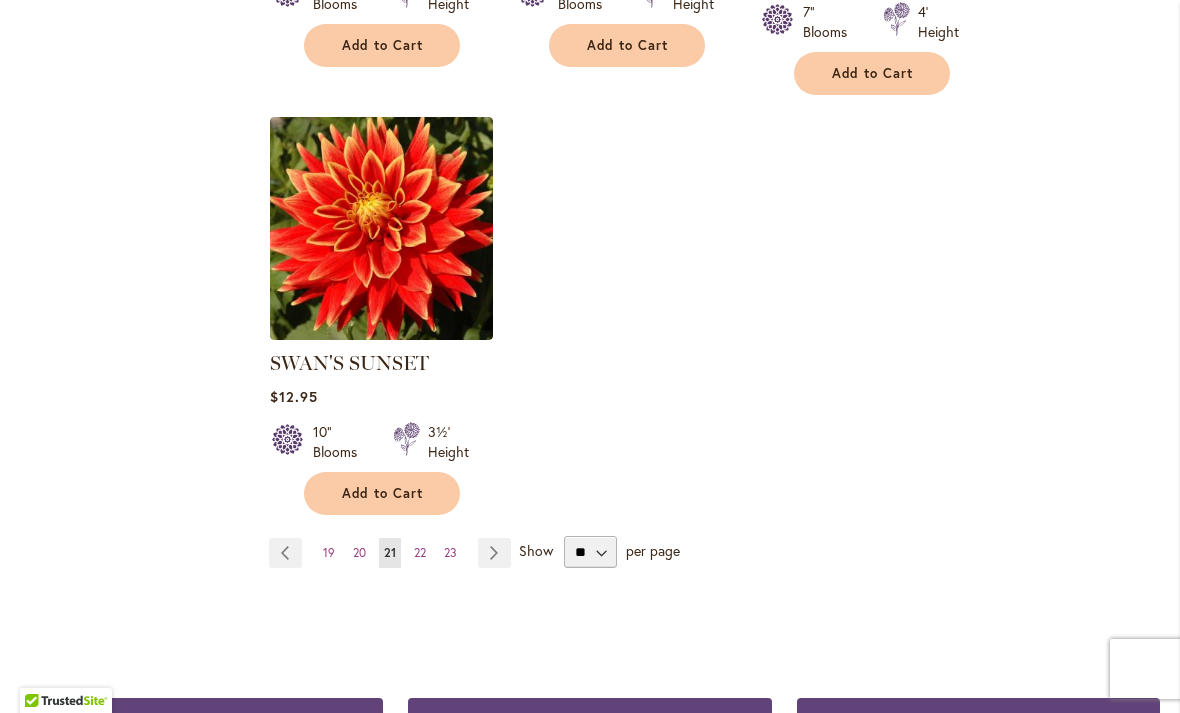 click on "Page
Next" at bounding box center [494, 553] 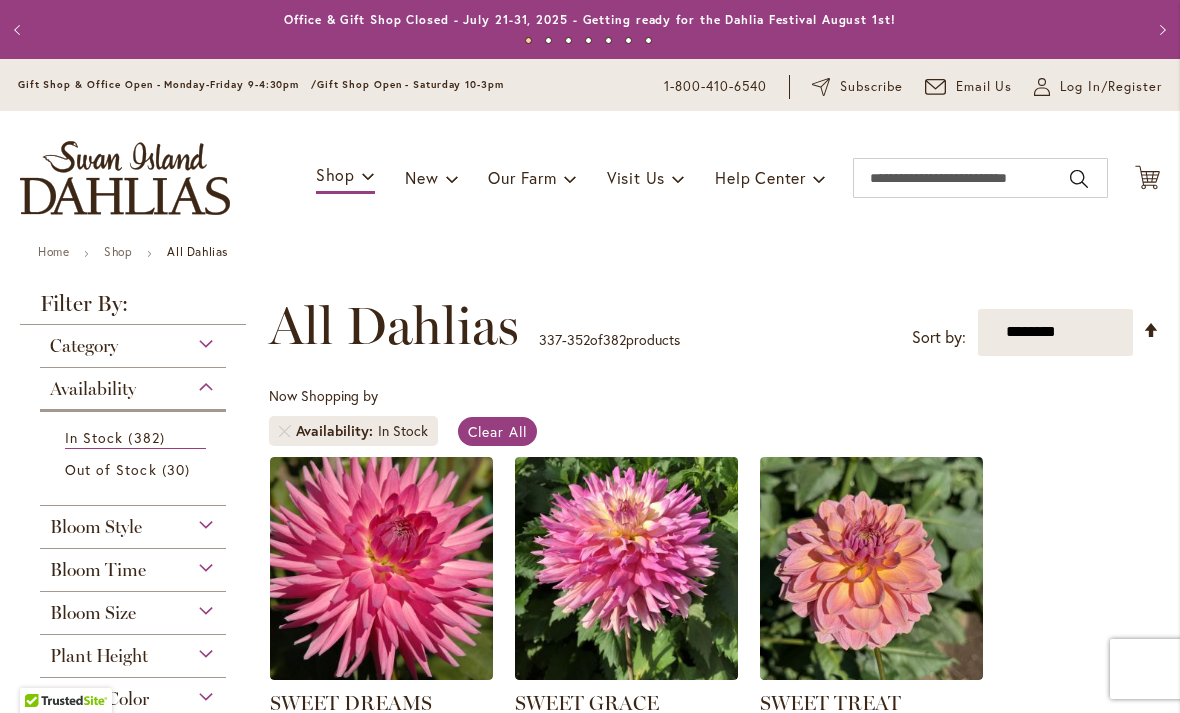 scroll, scrollTop: 0, scrollLeft: 0, axis: both 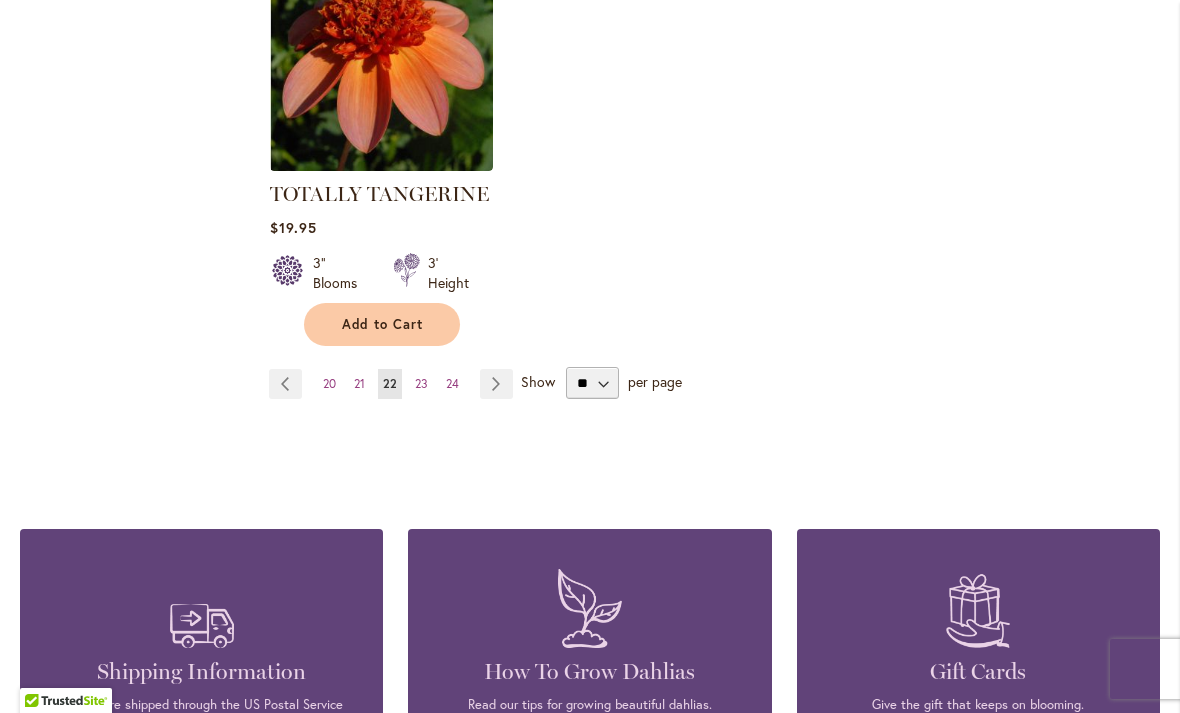 click on "Page
Next" at bounding box center (496, 384) 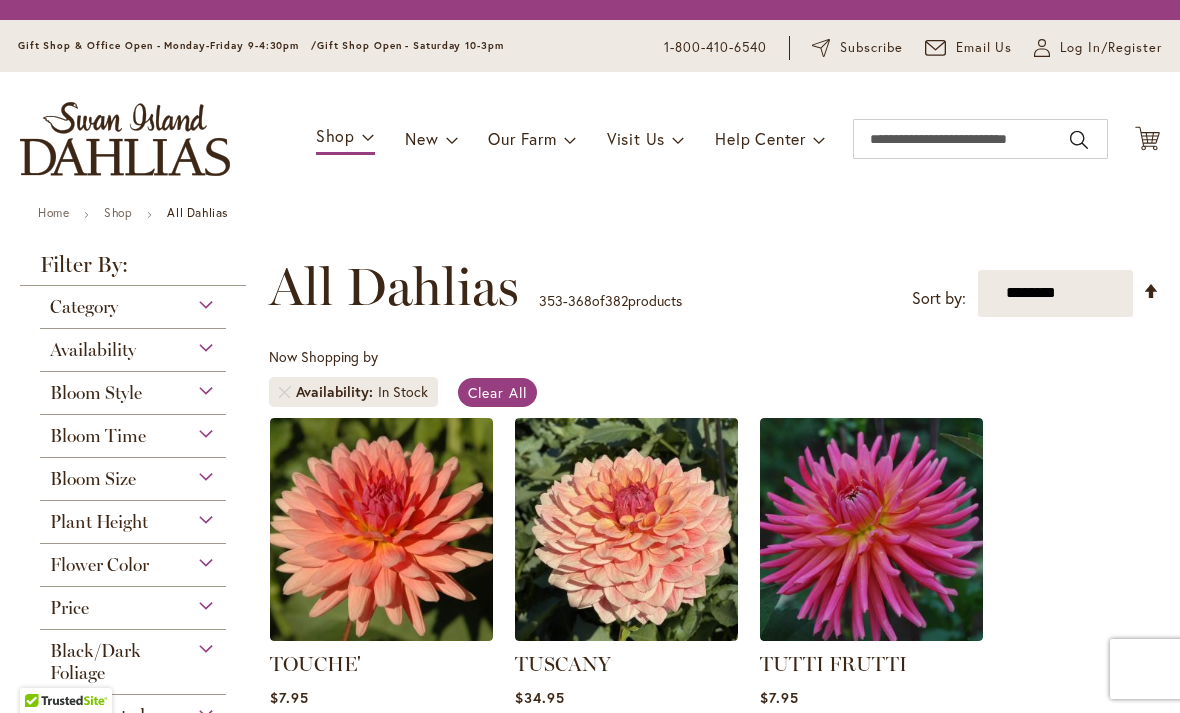 scroll, scrollTop: 0, scrollLeft: 0, axis: both 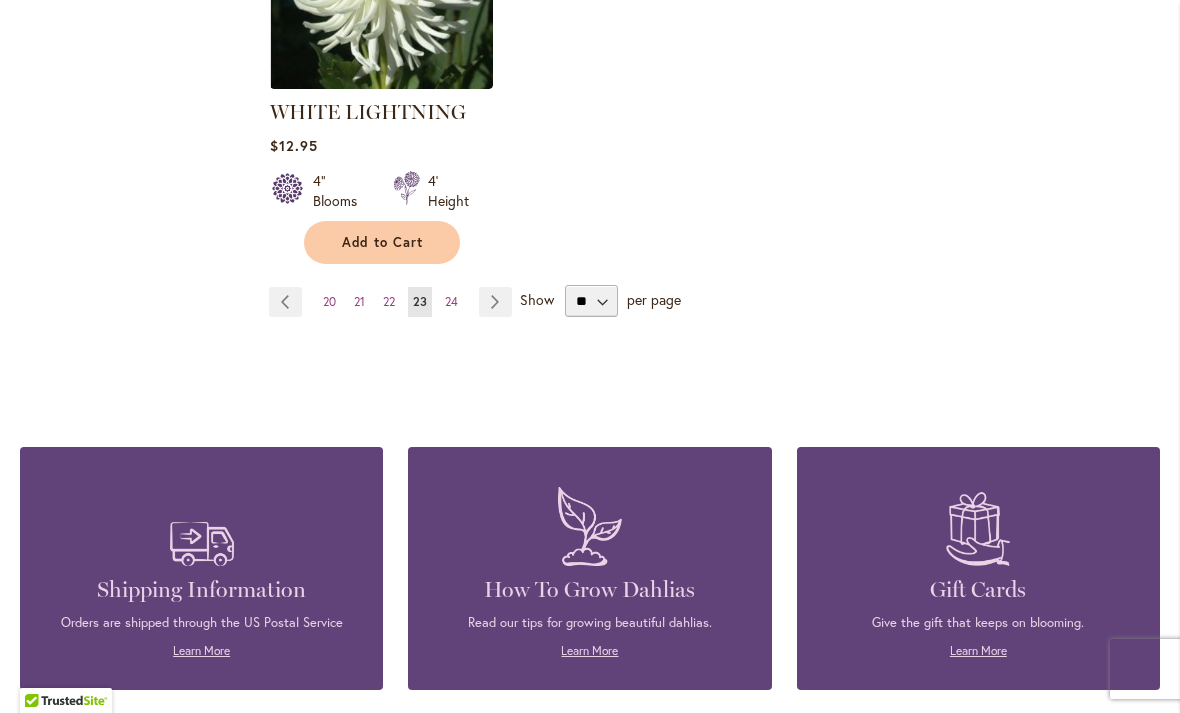 click on "Page
Next" at bounding box center [495, 302] 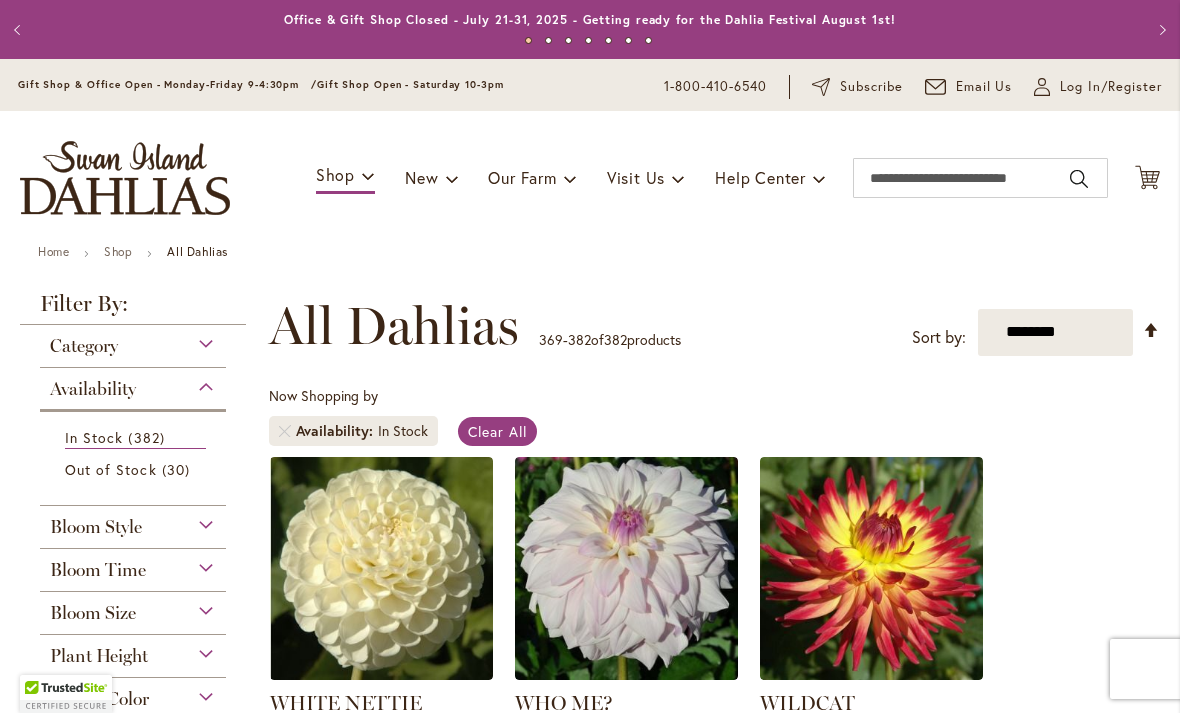 scroll, scrollTop: 0, scrollLeft: 0, axis: both 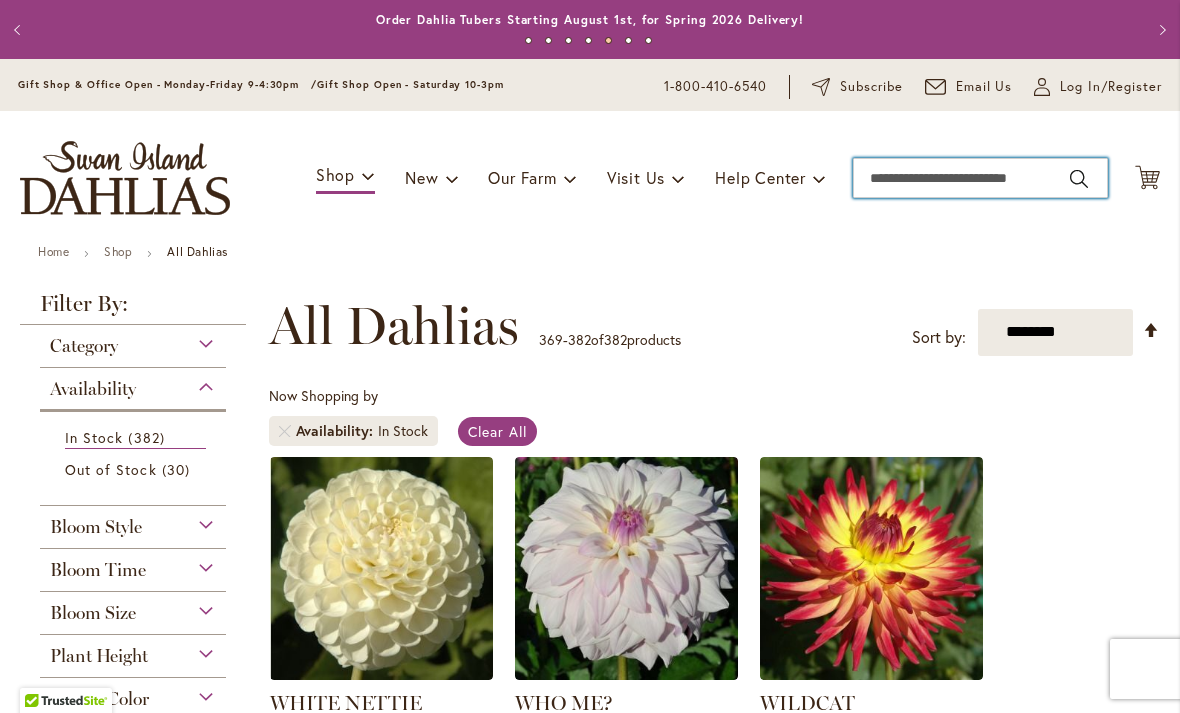 click on "Search" at bounding box center [980, 178] 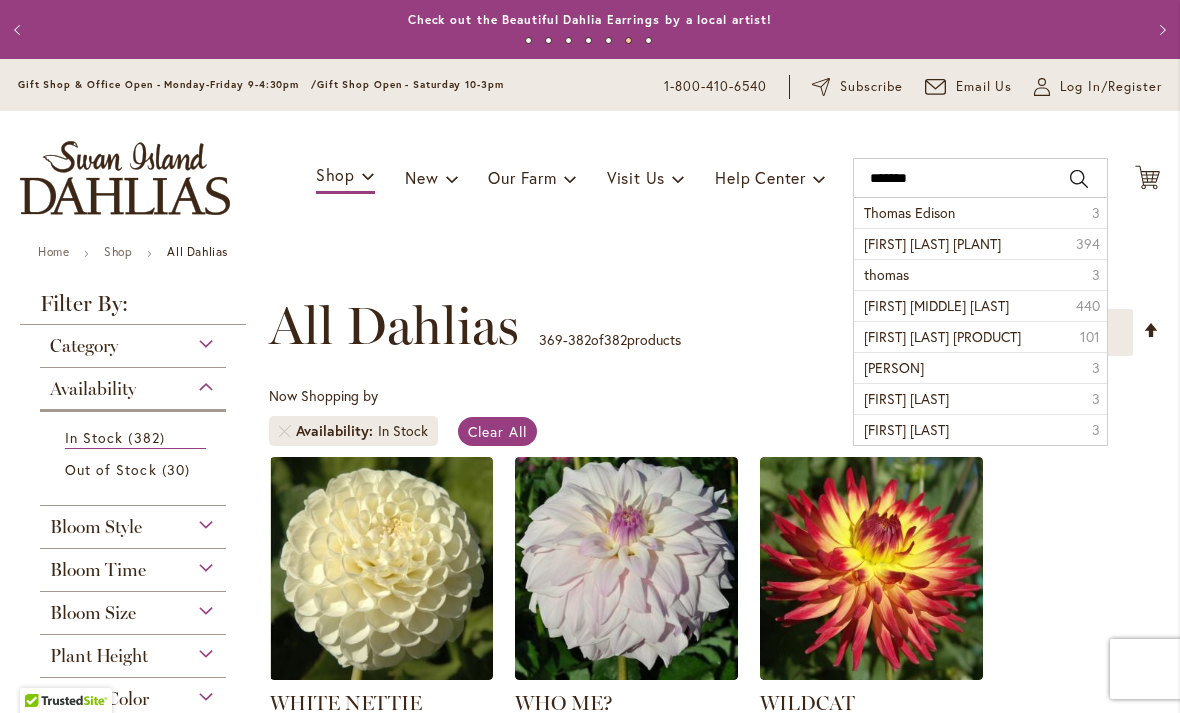 click on "[FIRST] [LAST] [NUMBER]" at bounding box center [980, 213] 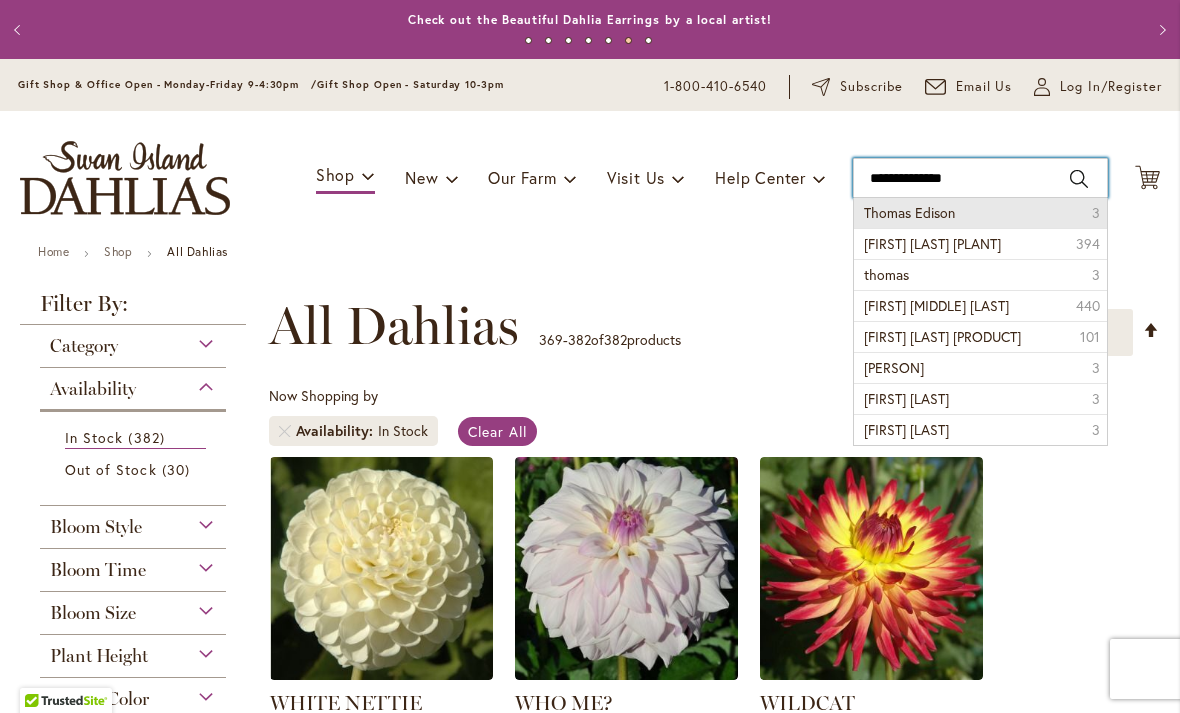 type on "**********" 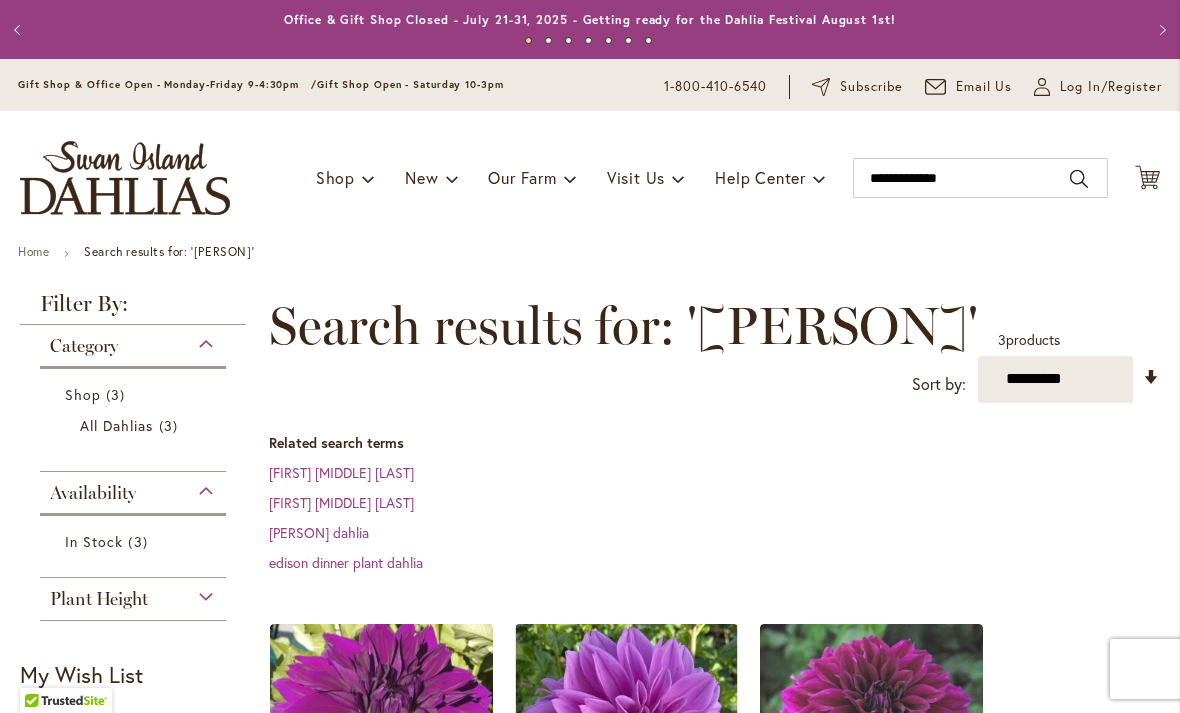 scroll, scrollTop: 0, scrollLeft: 0, axis: both 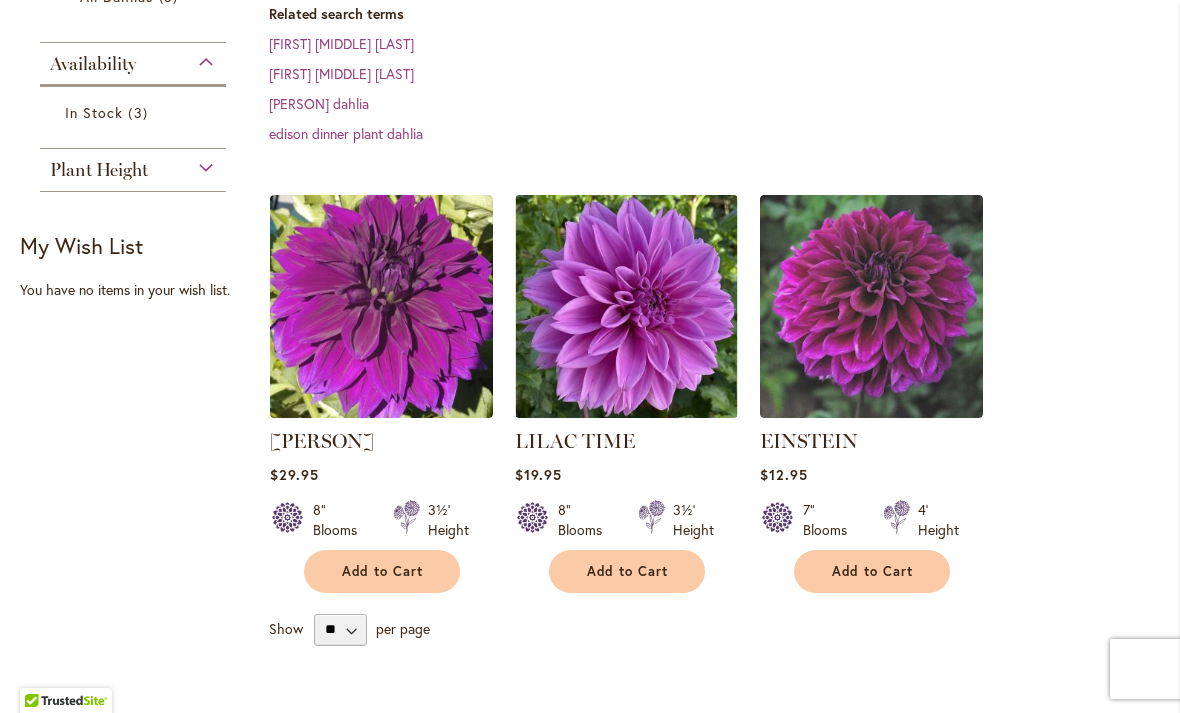 click at bounding box center (381, 306) 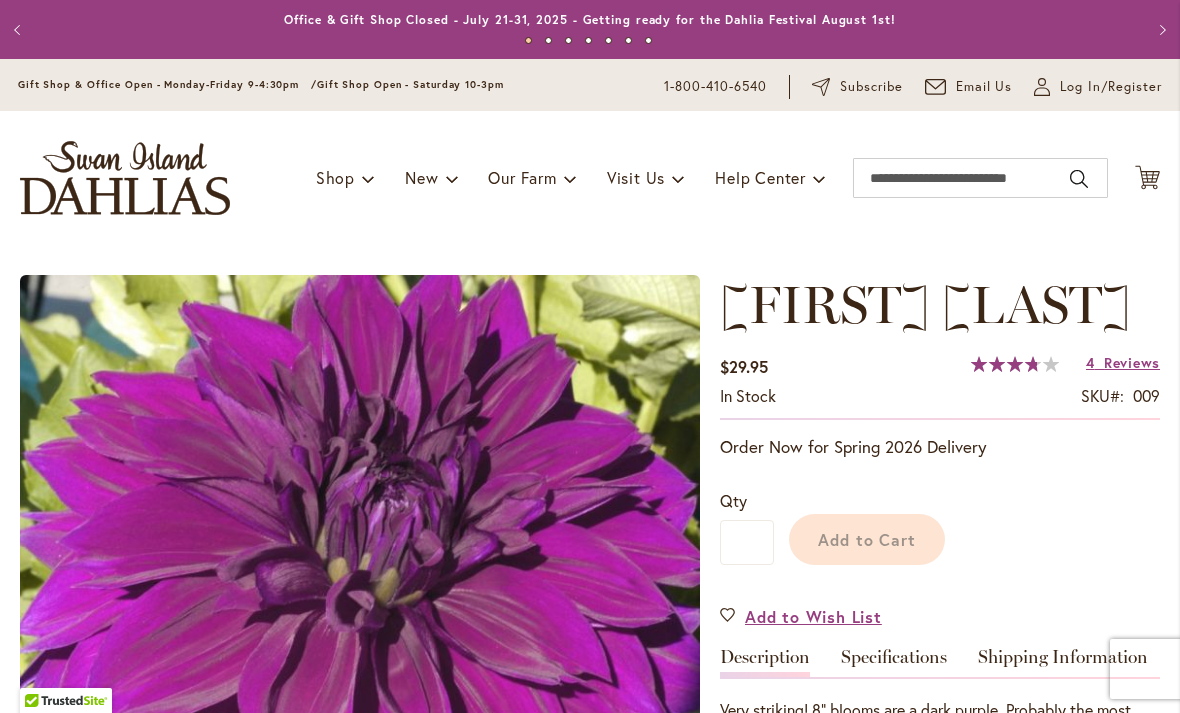 scroll, scrollTop: 0, scrollLeft: 0, axis: both 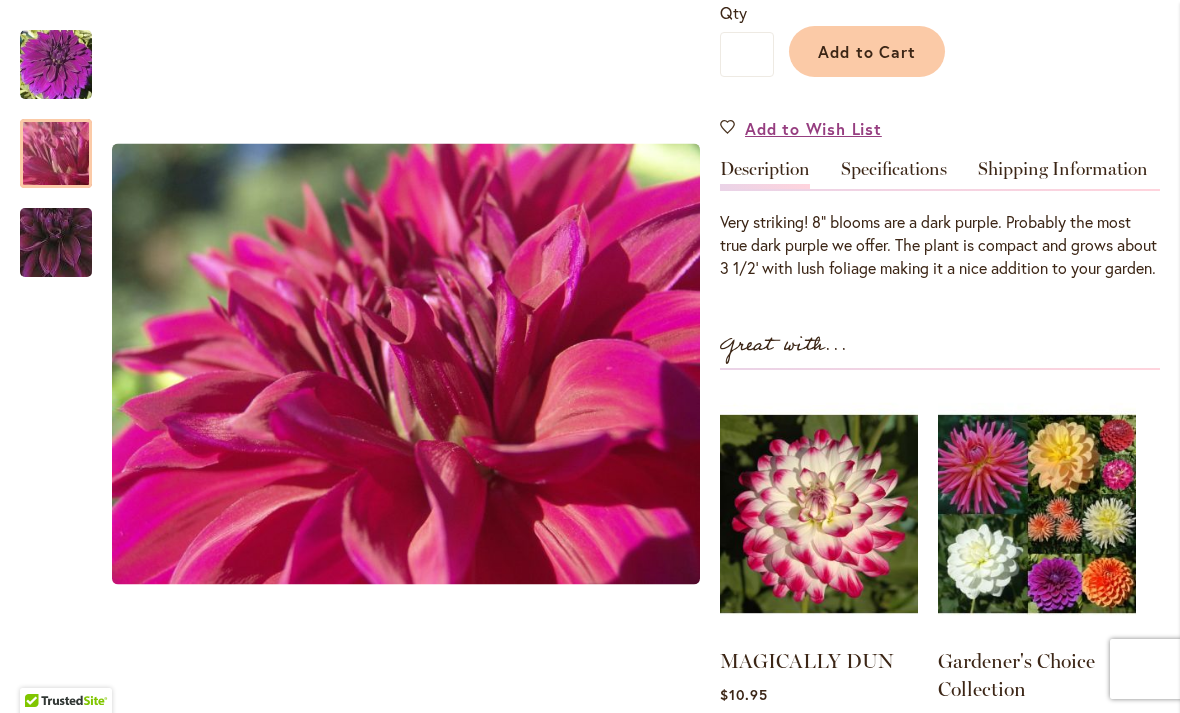 click at bounding box center (56, 154) 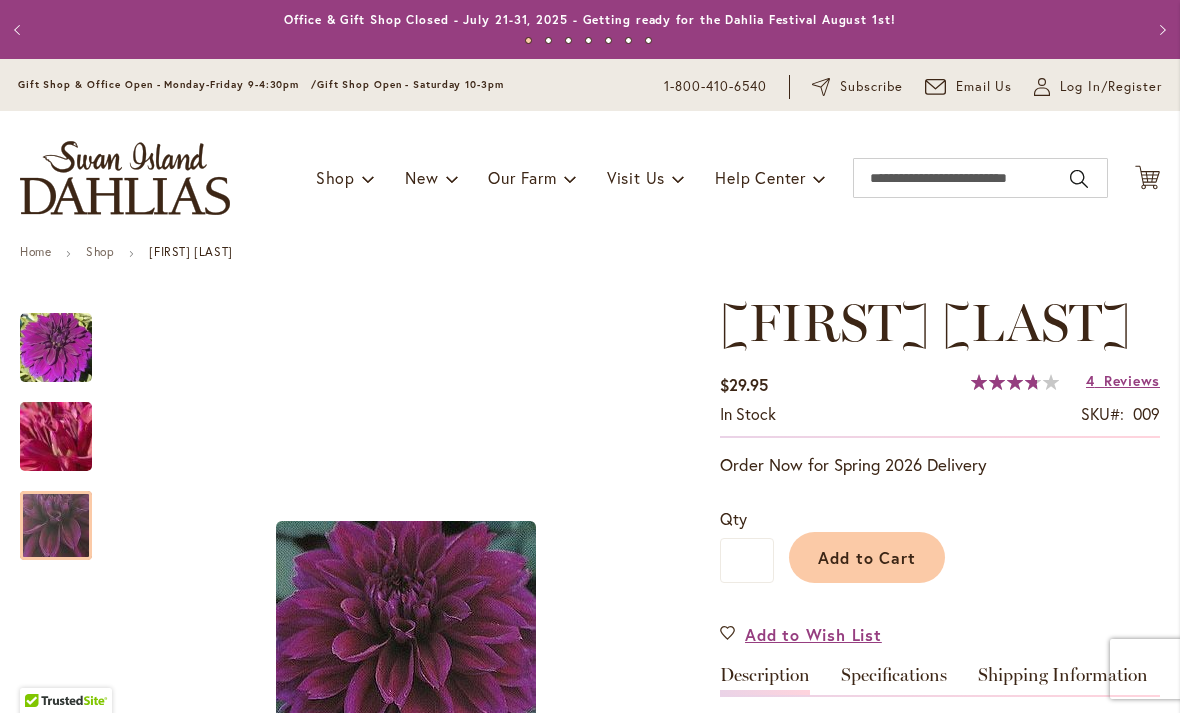 scroll, scrollTop: 0, scrollLeft: 0, axis: both 